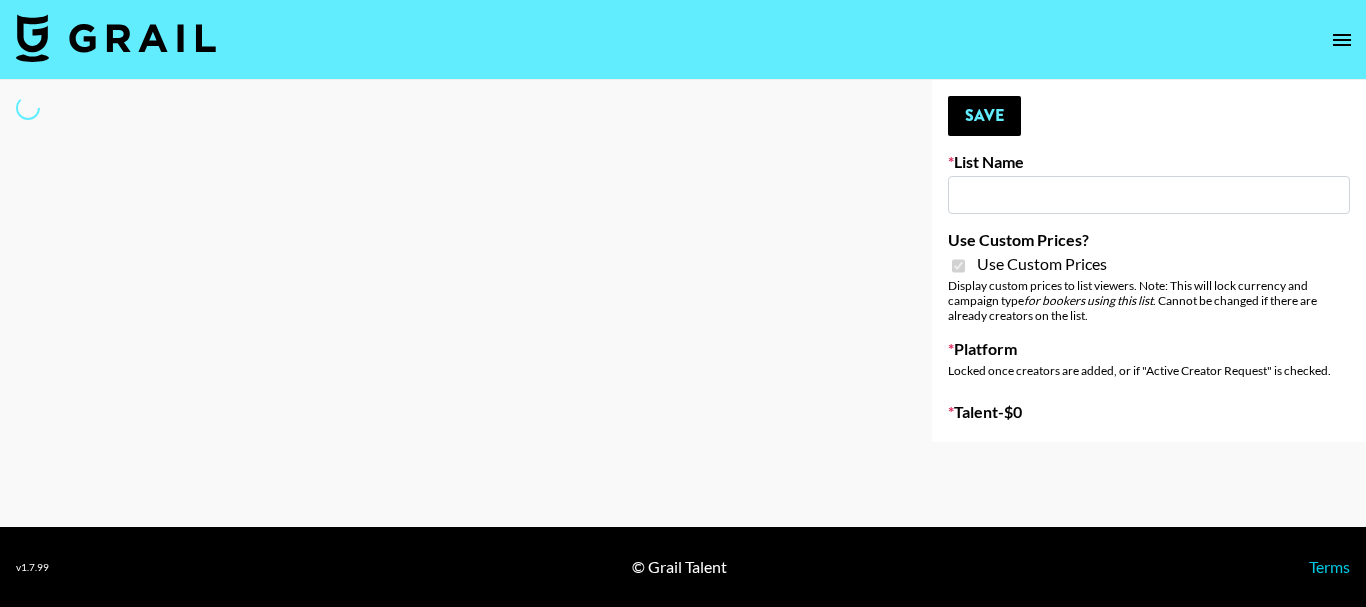 type on "SYFA" 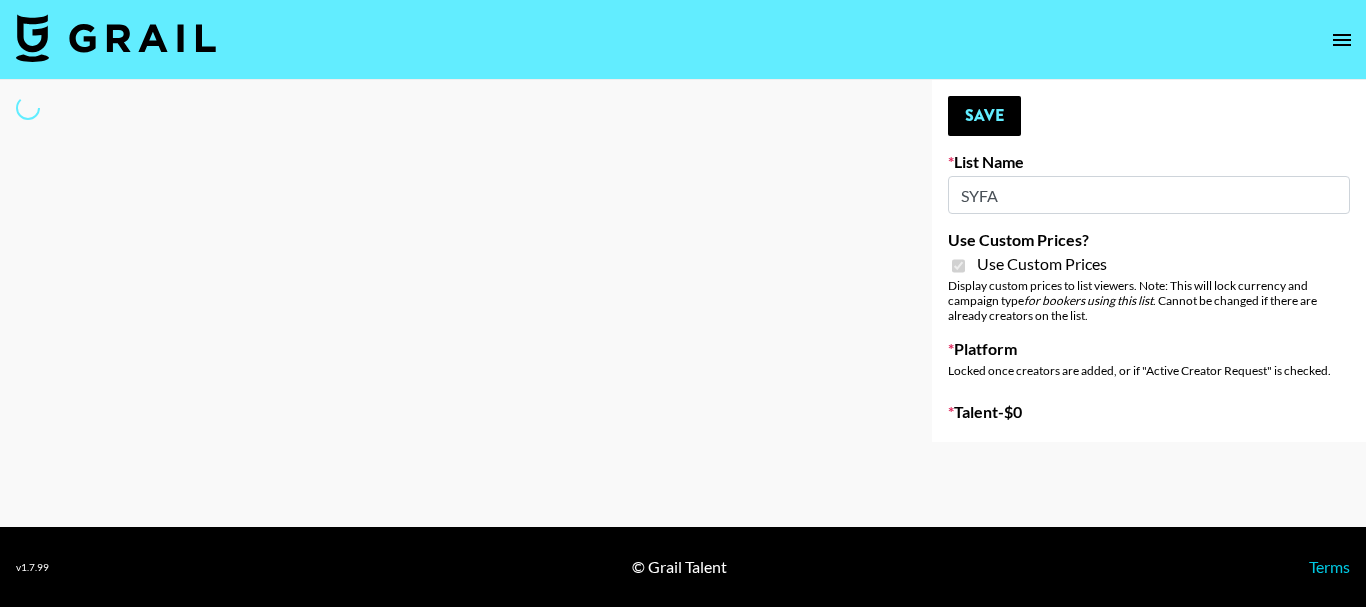 select on "Brand" 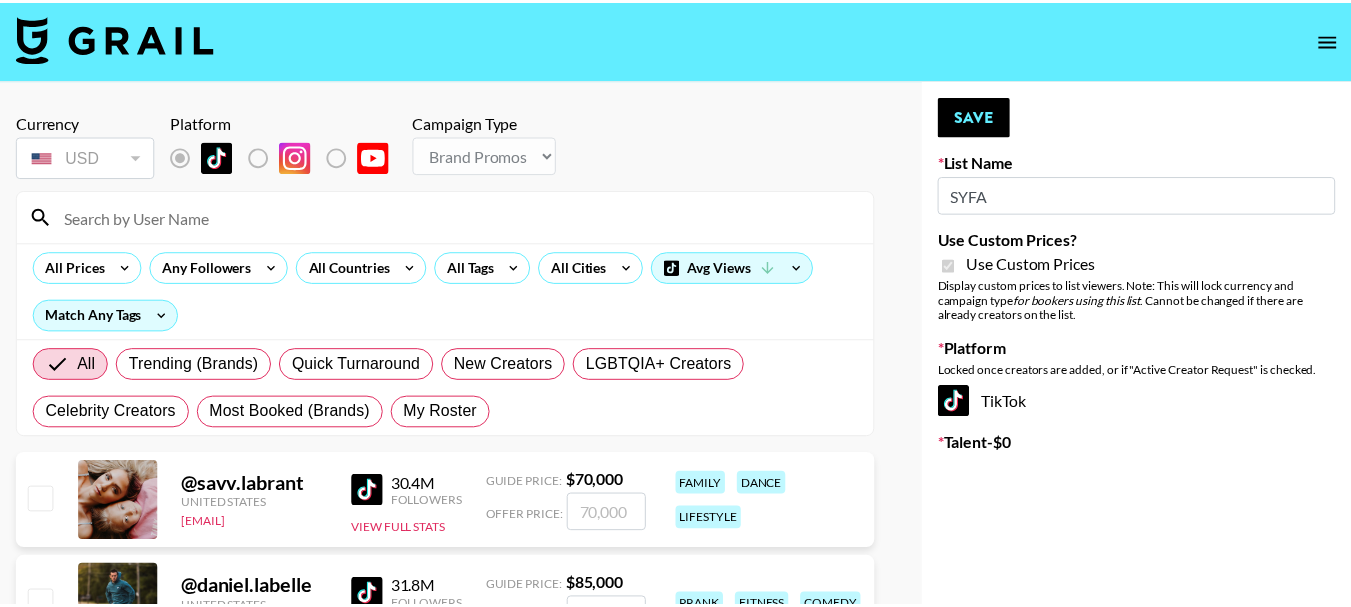 scroll, scrollTop: 0, scrollLeft: 0, axis: both 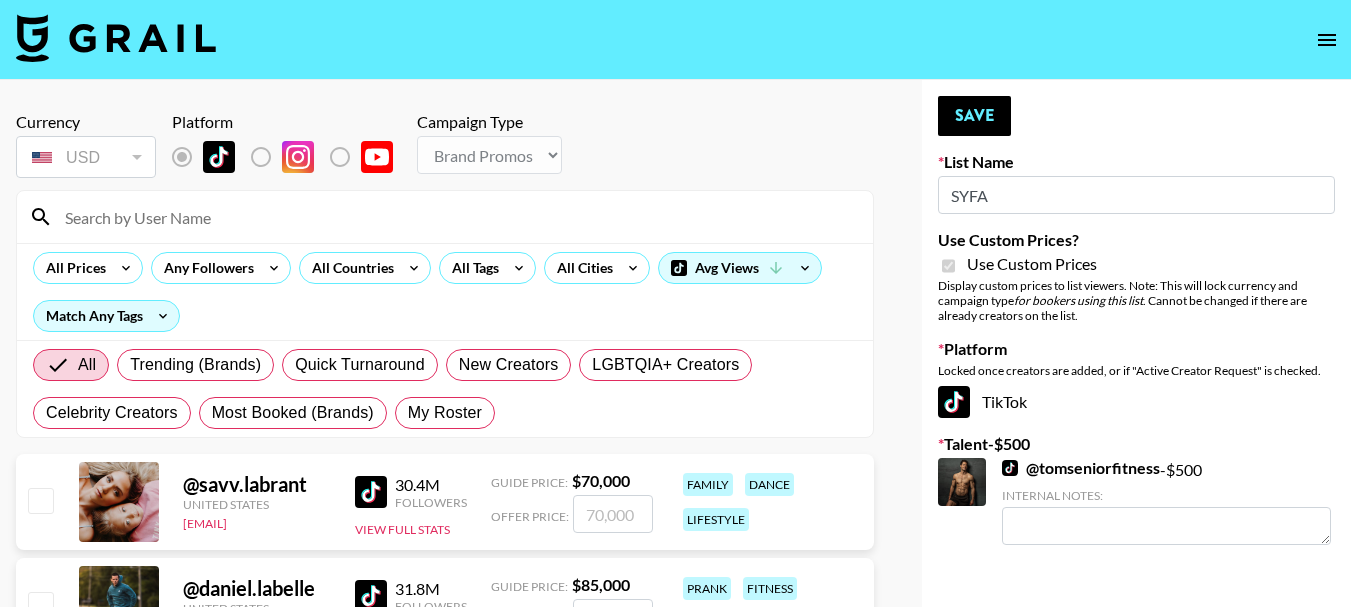click at bounding box center (457, 217) 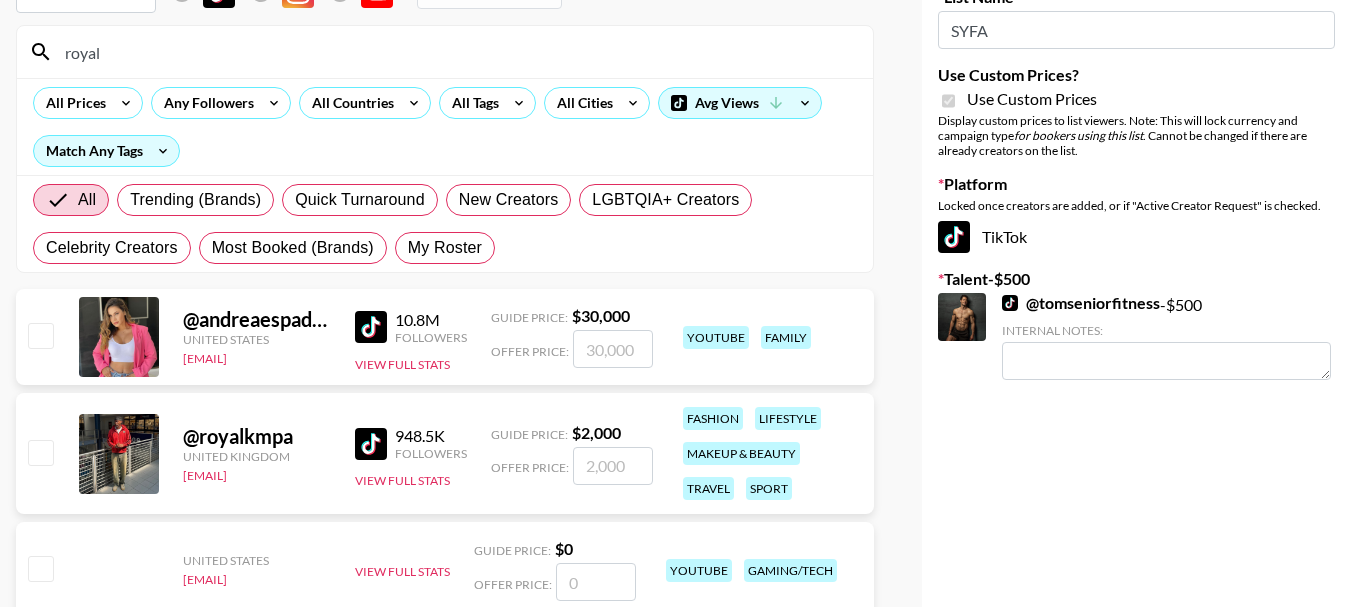 scroll, scrollTop: 200, scrollLeft: 0, axis: vertical 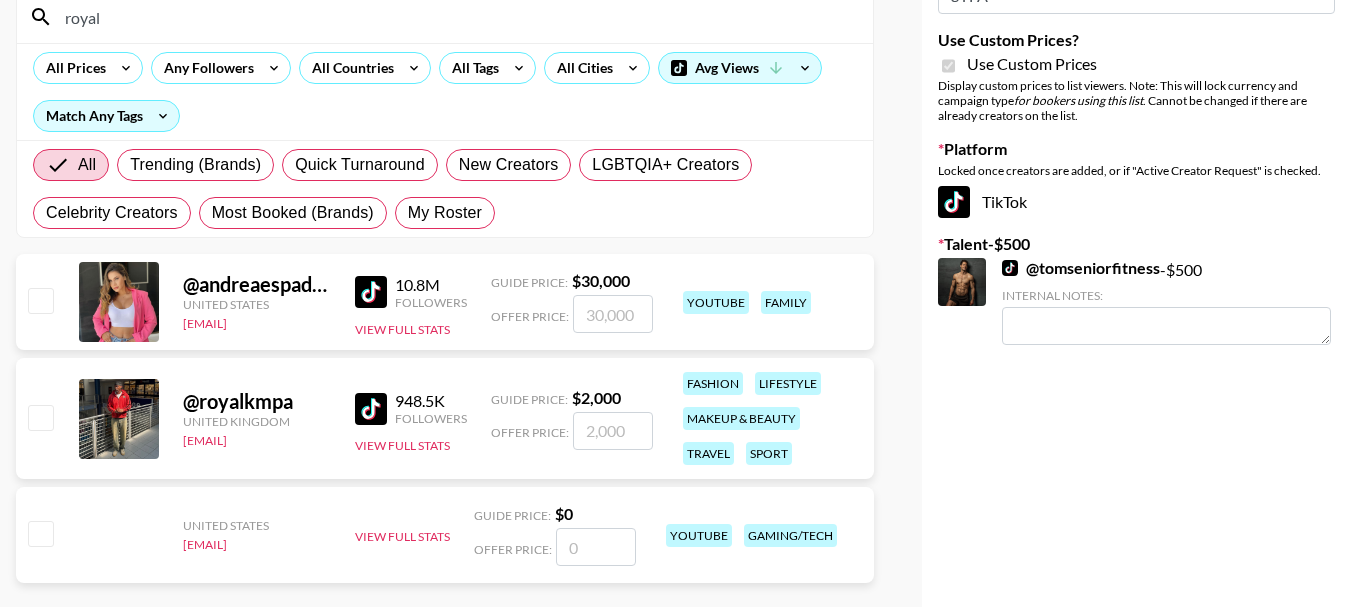 click at bounding box center [40, 417] 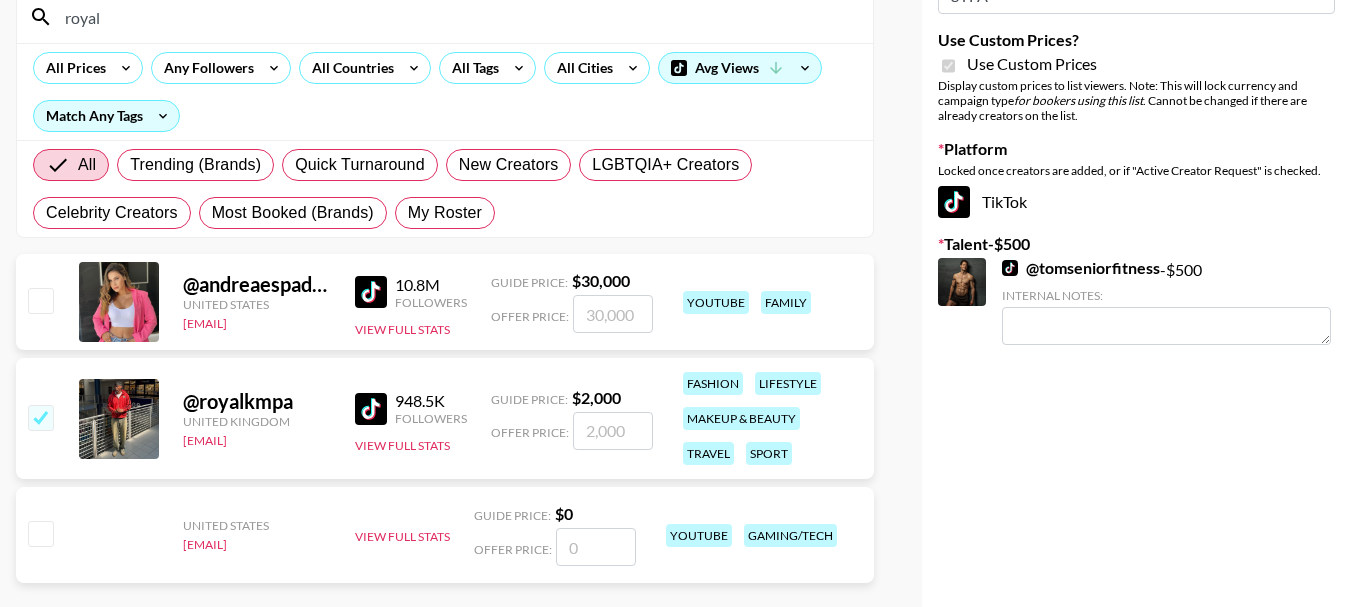 checkbox on "true" 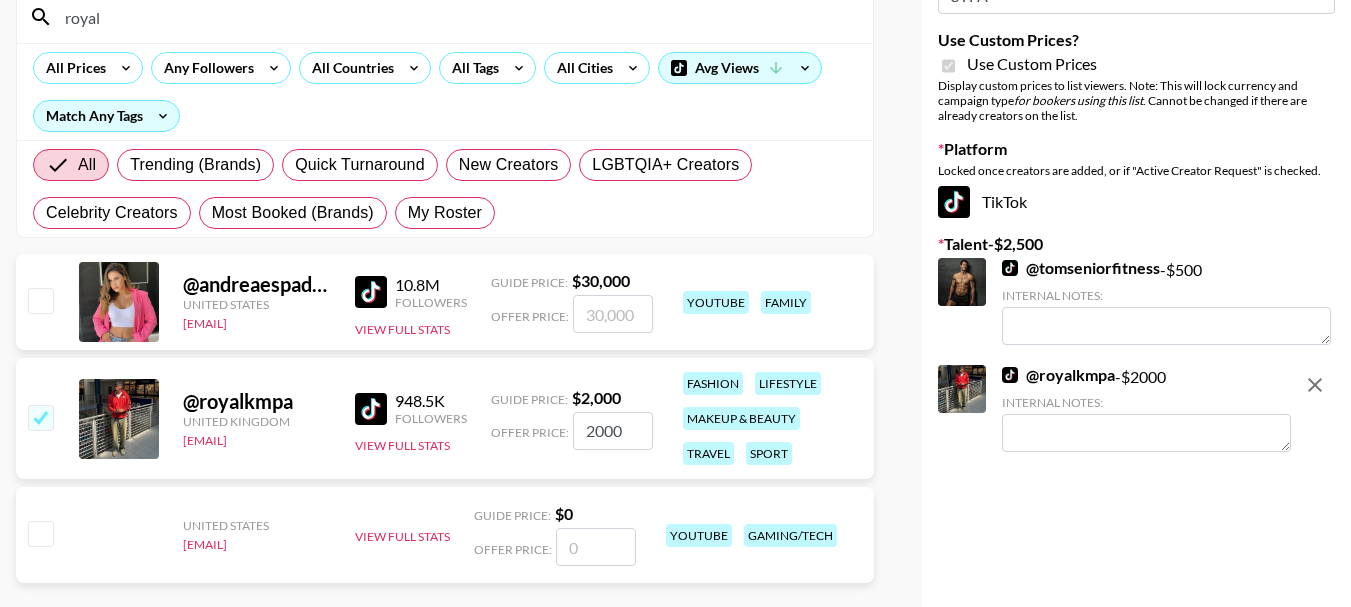 drag, startPoint x: 635, startPoint y: 433, endPoint x: 563, endPoint y: 431, distance: 72.02777 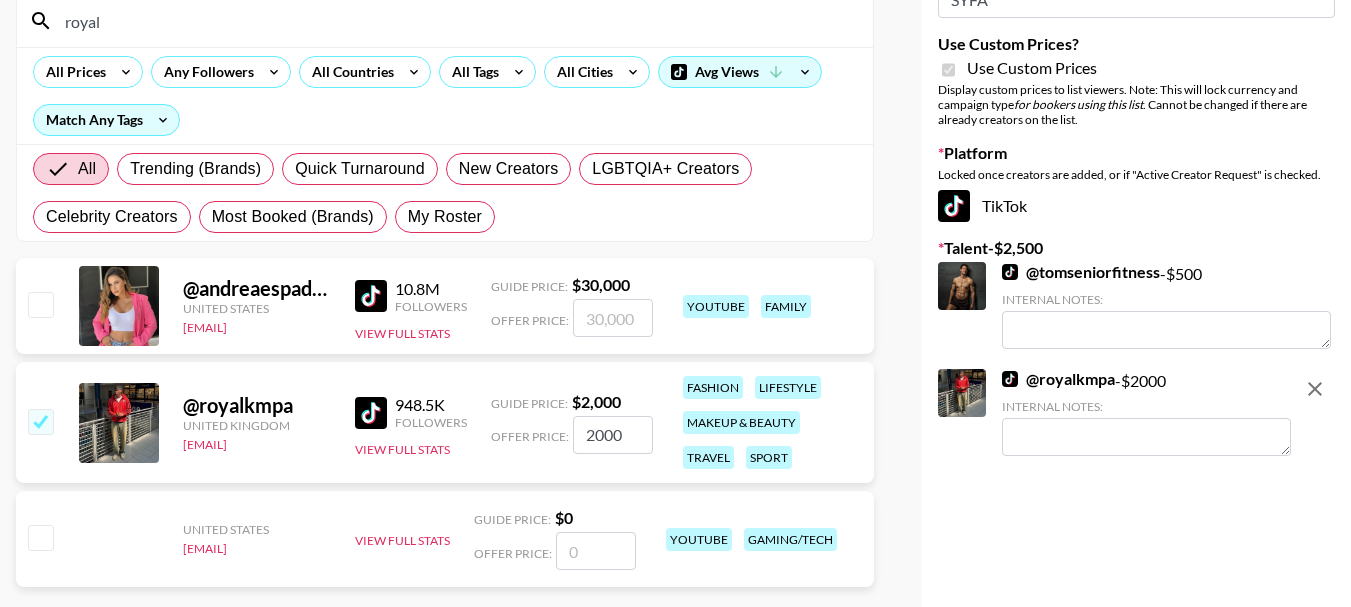 scroll, scrollTop: 200, scrollLeft: 0, axis: vertical 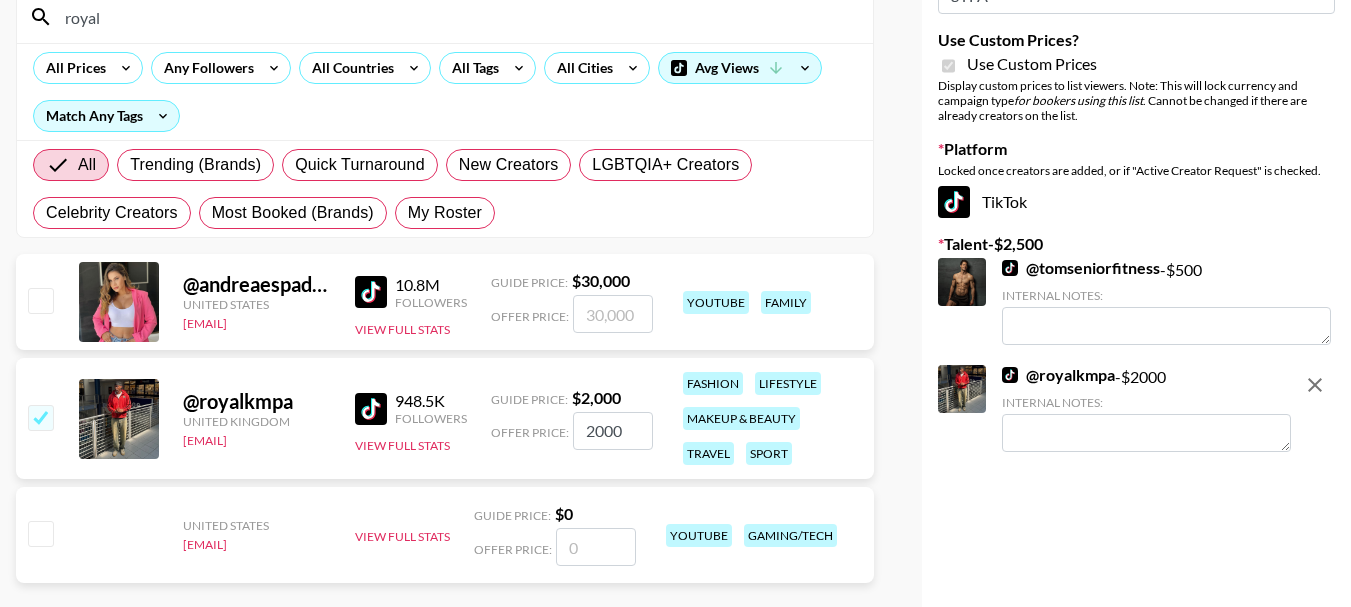 click at bounding box center (40, 417) 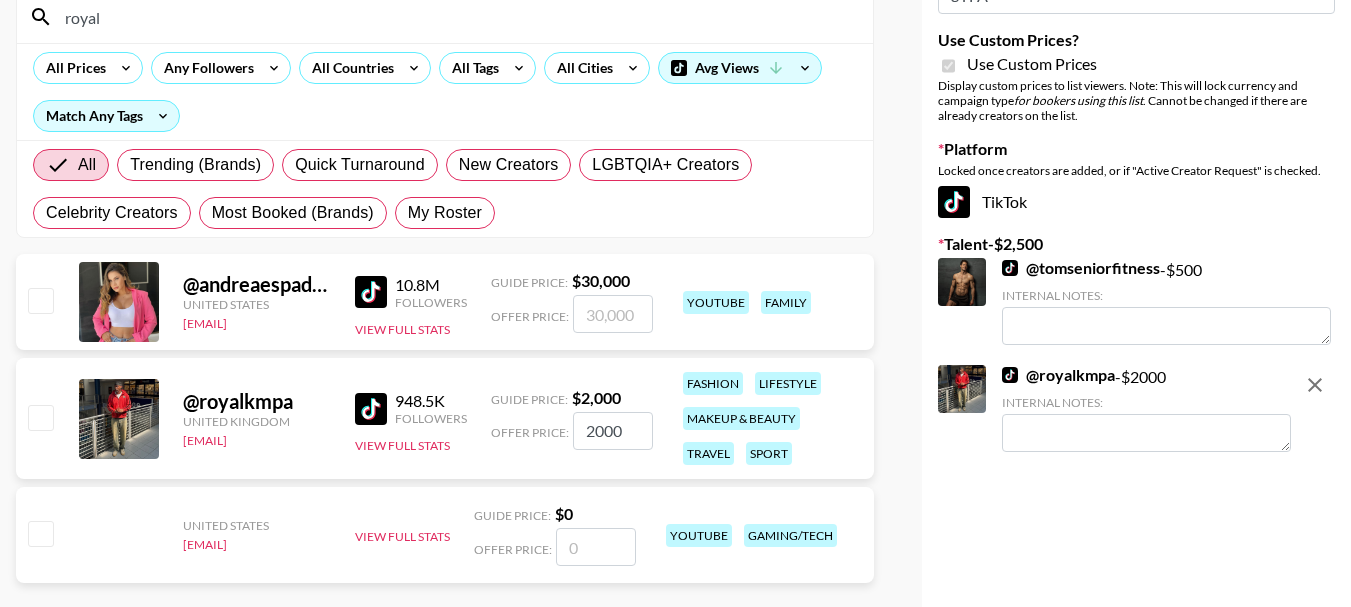 checkbox on "false" 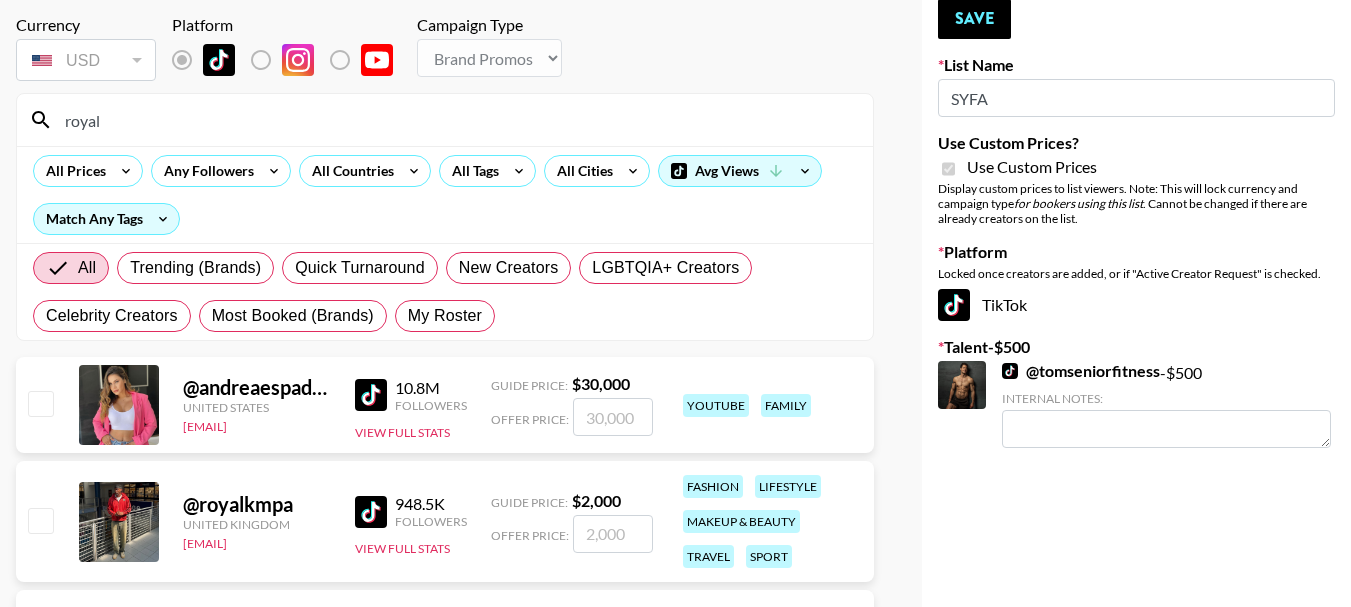 scroll, scrollTop: 0, scrollLeft: 0, axis: both 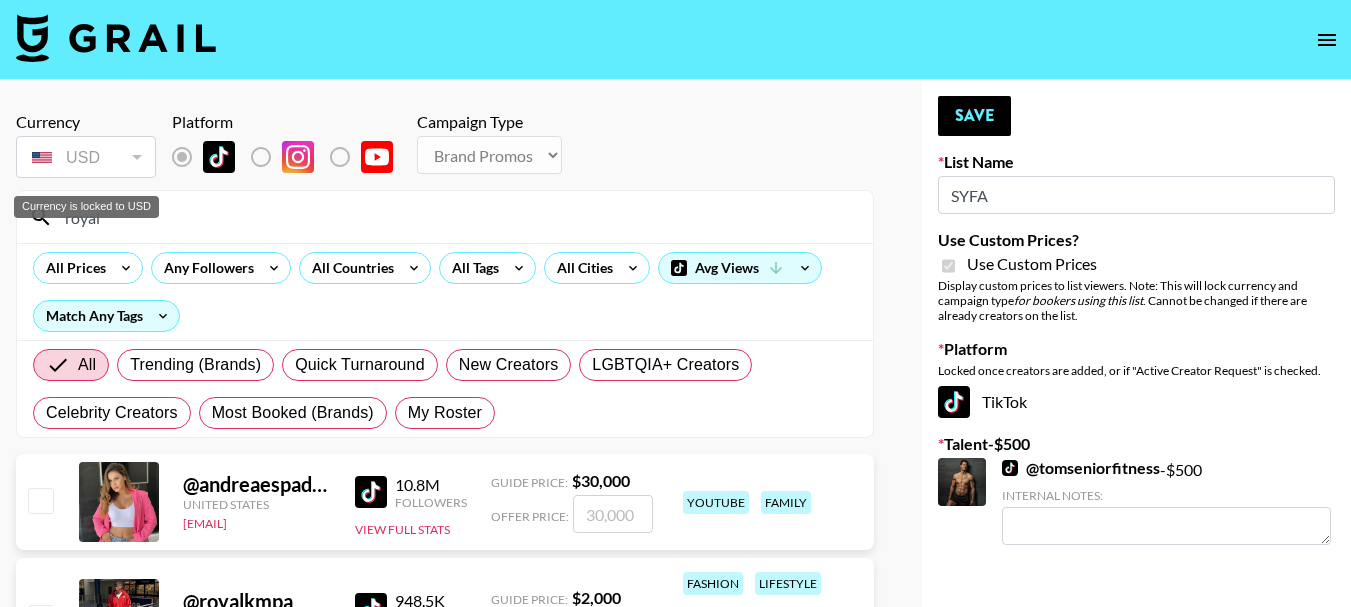click on "USD" at bounding box center [86, 157] 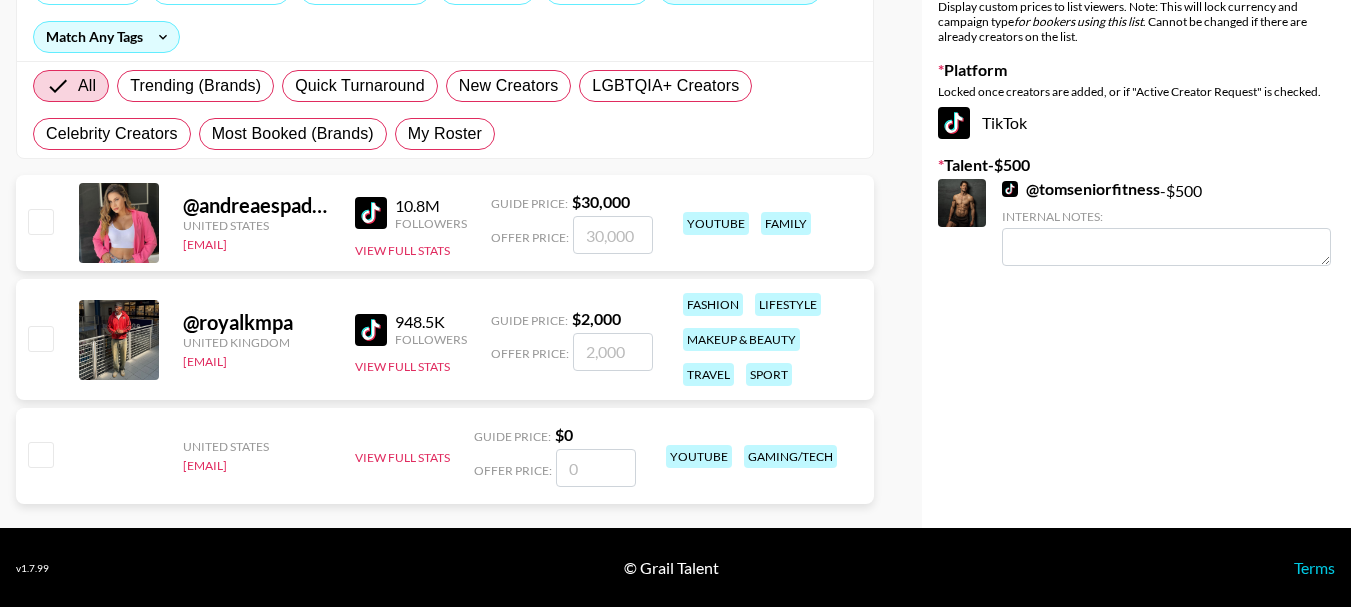 scroll, scrollTop: 280, scrollLeft: 0, axis: vertical 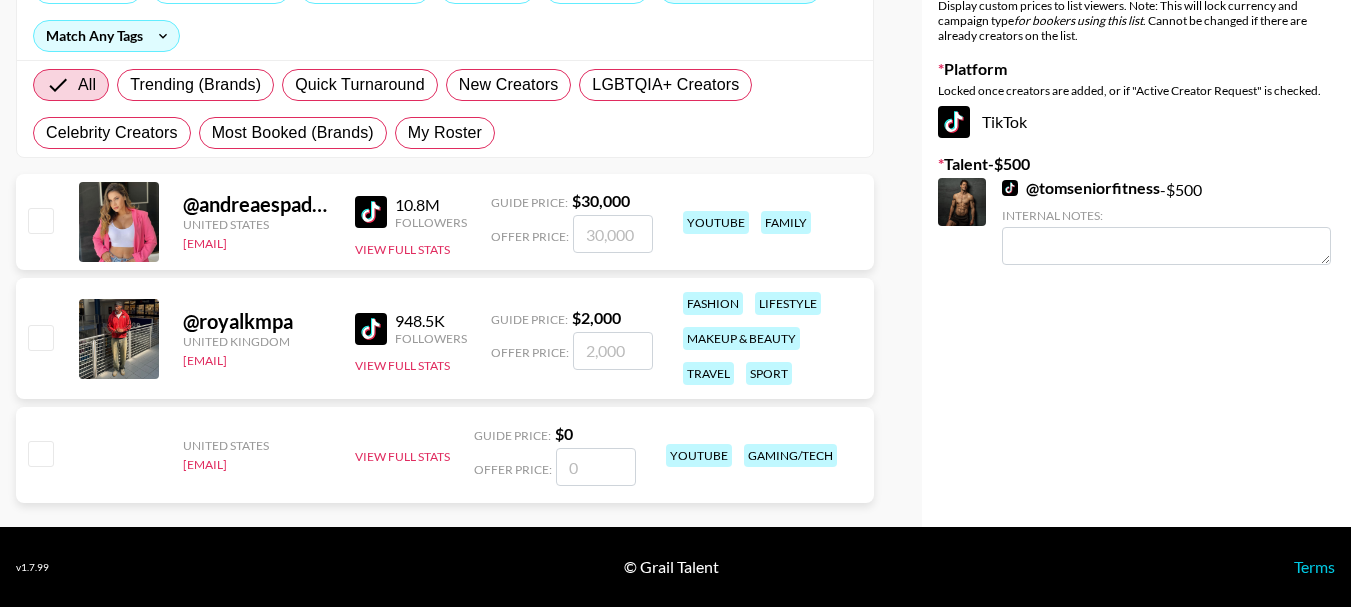 click at bounding box center (40, 337) 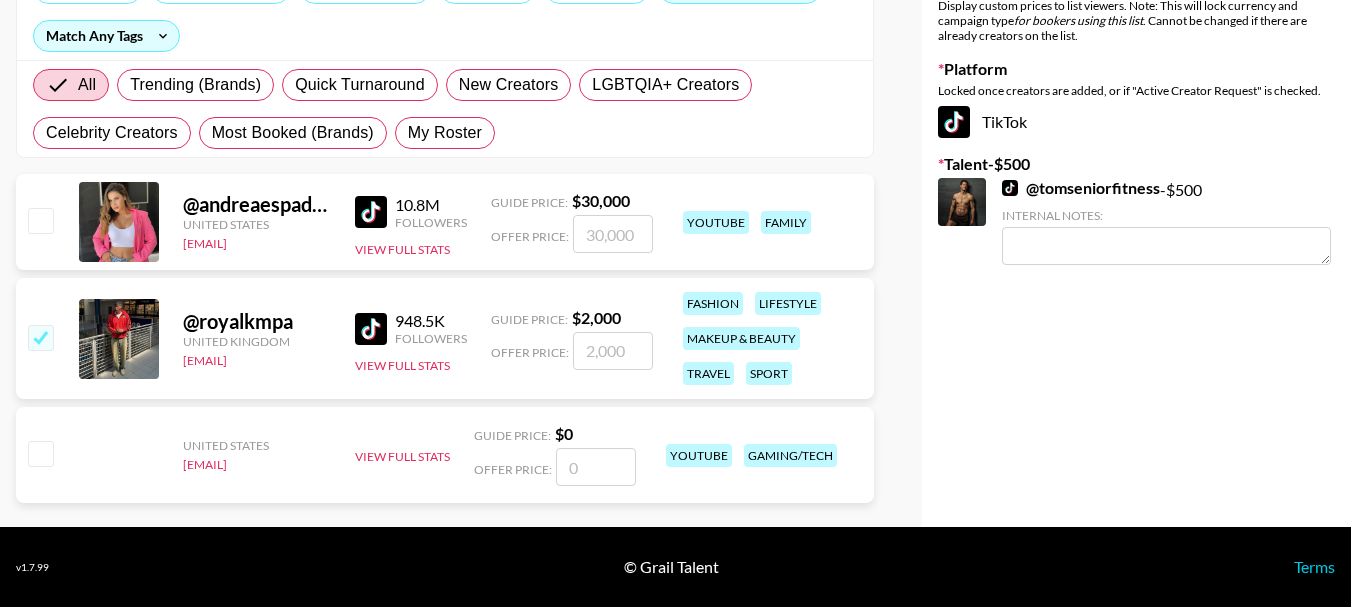 checkbox on "true" 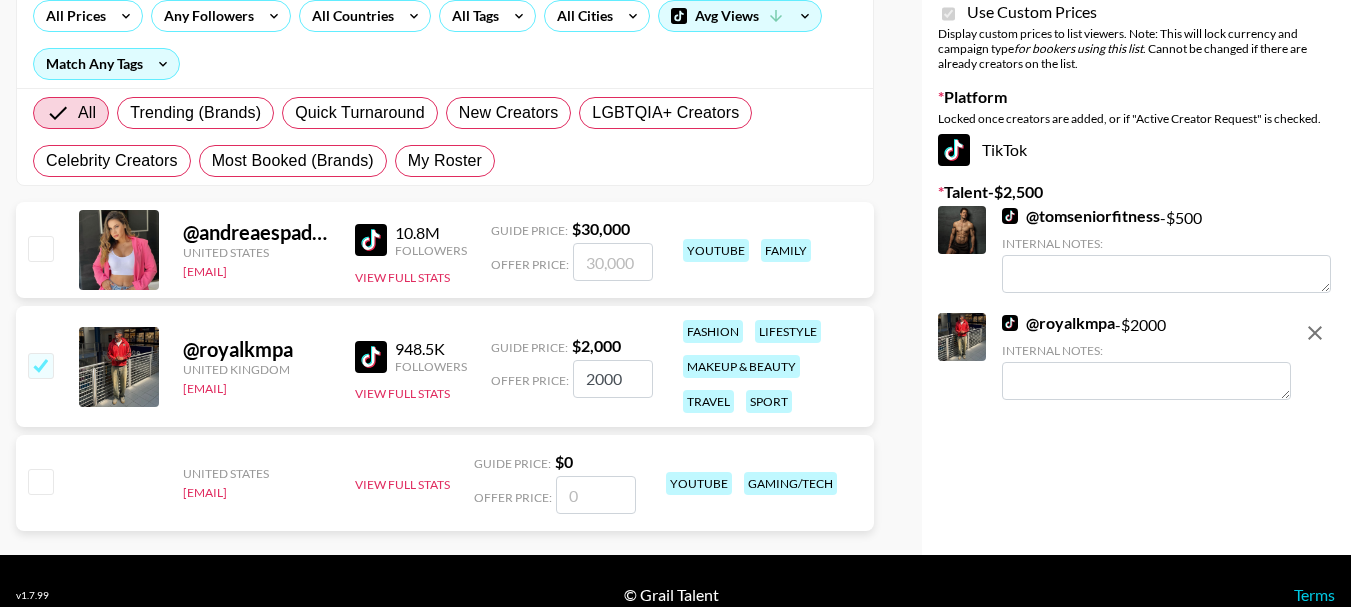 scroll, scrollTop: 280, scrollLeft: 0, axis: vertical 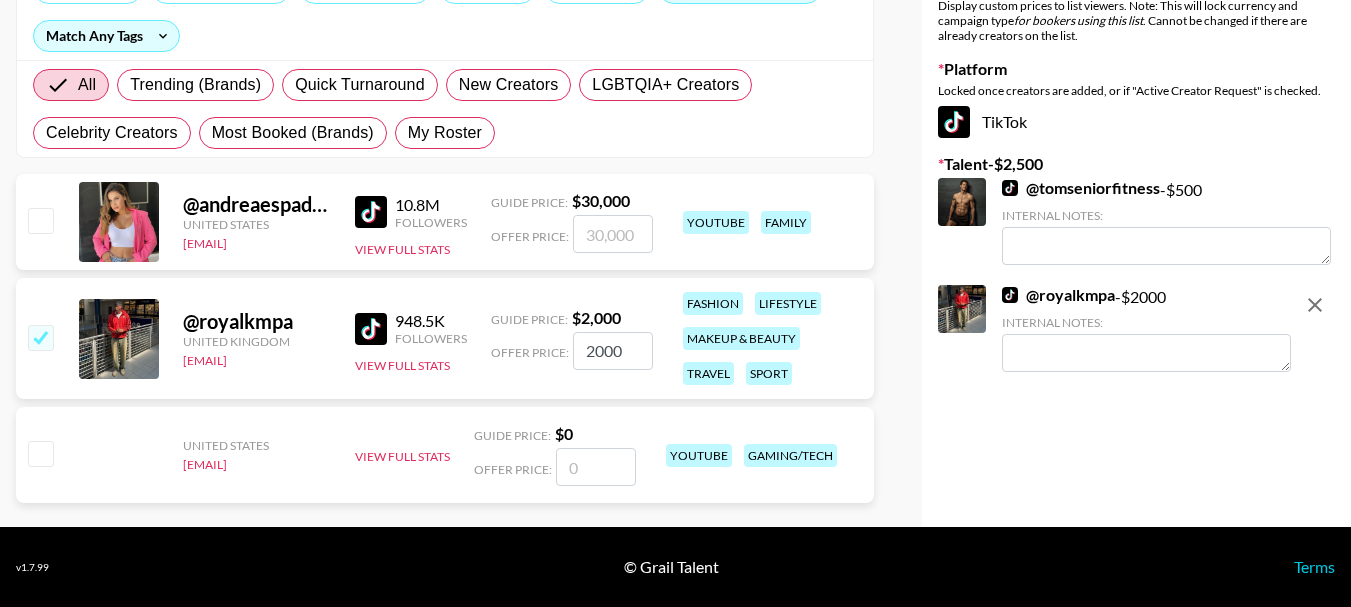 drag, startPoint x: 629, startPoint y: 351, endPoint x: 536, endPoint y: 347, distance: 93.08598 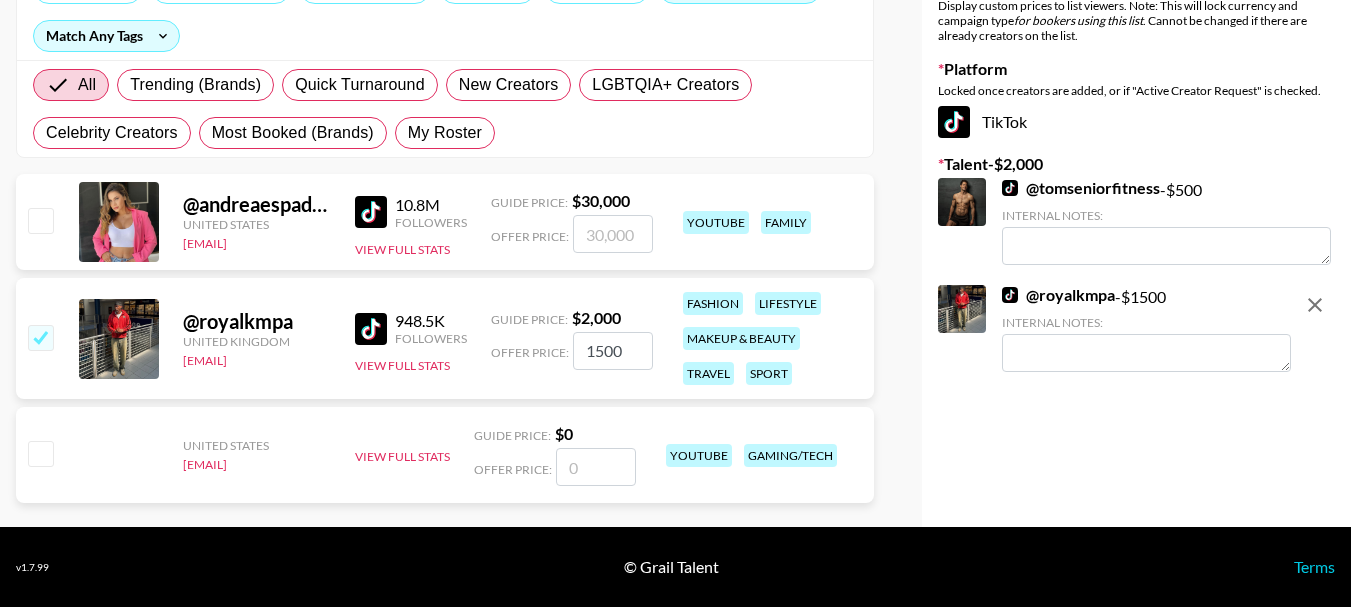 click on "Your changes have been saved! Save List Name SYFA Use Custom Prices? Use Custom Prices Display custom prices to list viewers. Note: This will lock currency and campaign type  for bookers using this list . Cannot be changed if there are already creators on the list. Platform Locked once creators are added, or if "Active Creator Request" is checked.  TikTok Talent -  $ 2,000 @ tomseniorfitness  -  $ 500 Internal Notes: @ royalkmpa  -  $ 1500 Internal Notes:" at bounding box center (1136, 163) 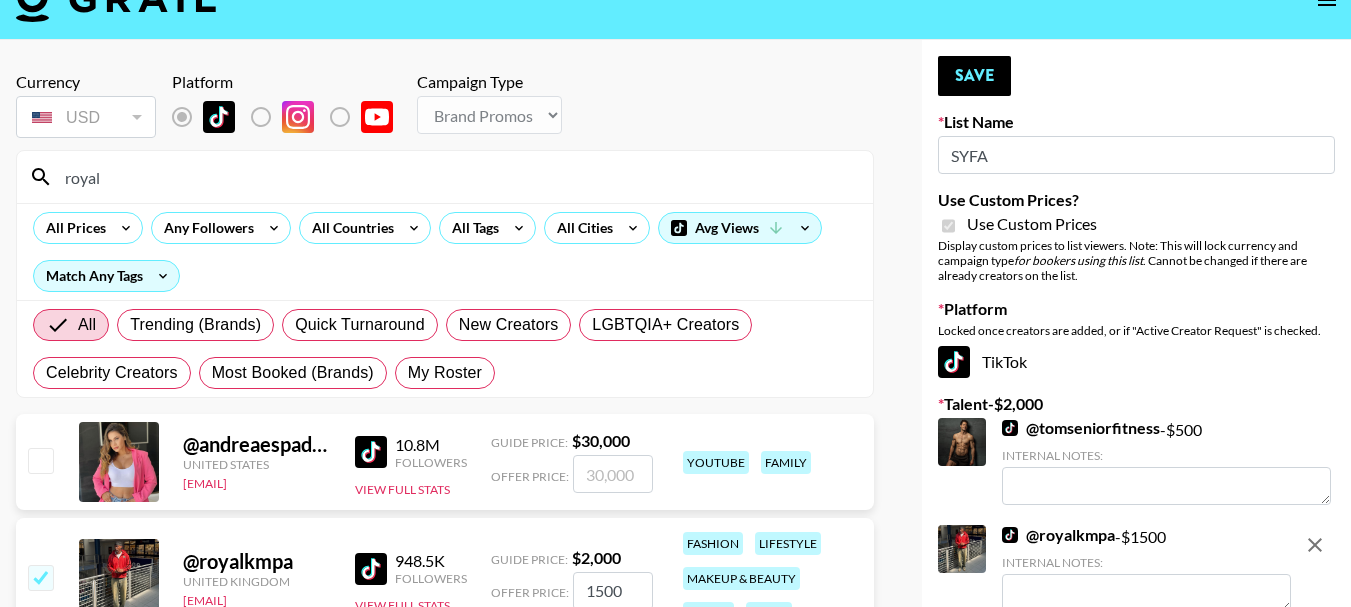 scroll, scrollTop: 0, scrollLeft: 0, axis: both 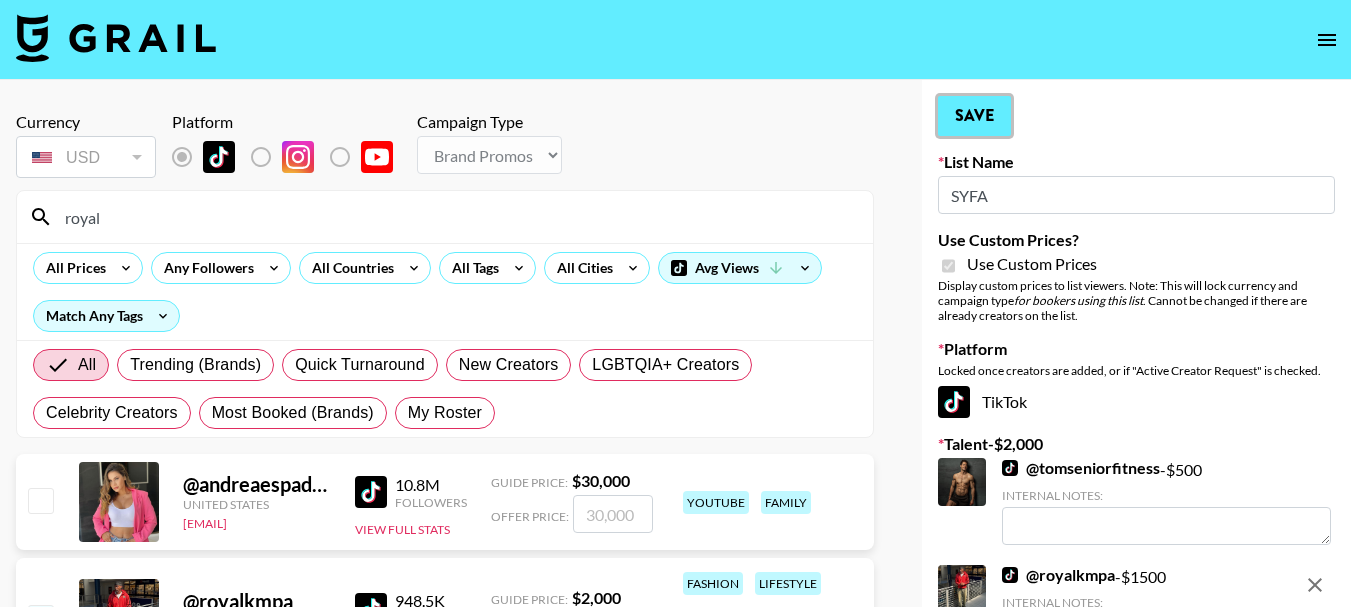 click on "Save" at bounding box center (974, 116) 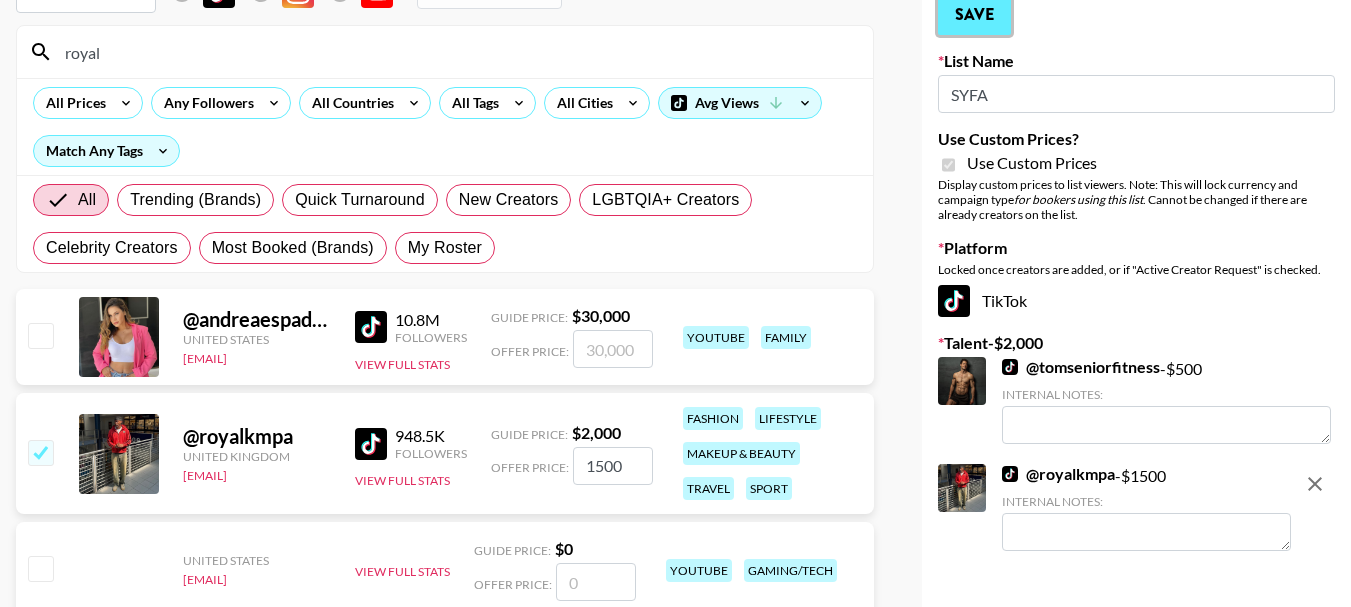 scroll, scrollTop: 280, scrollLeft: 0, axis: vertical 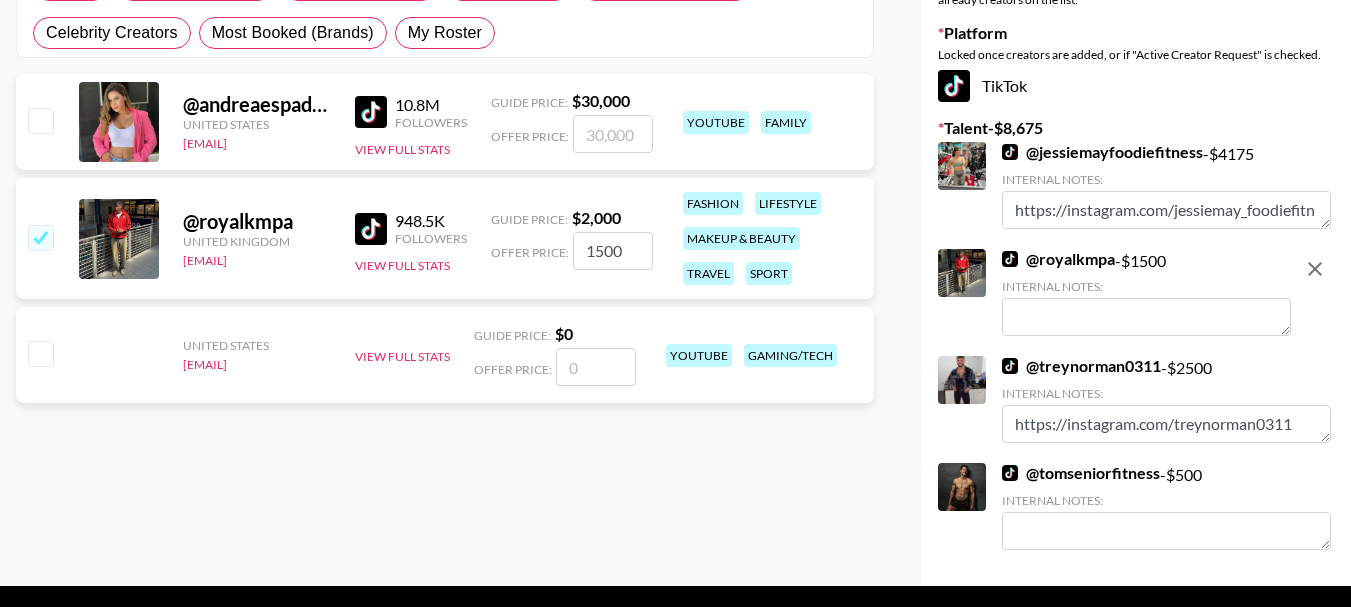 click on "@ treynorman0311" at bounding box center [1081, 366] 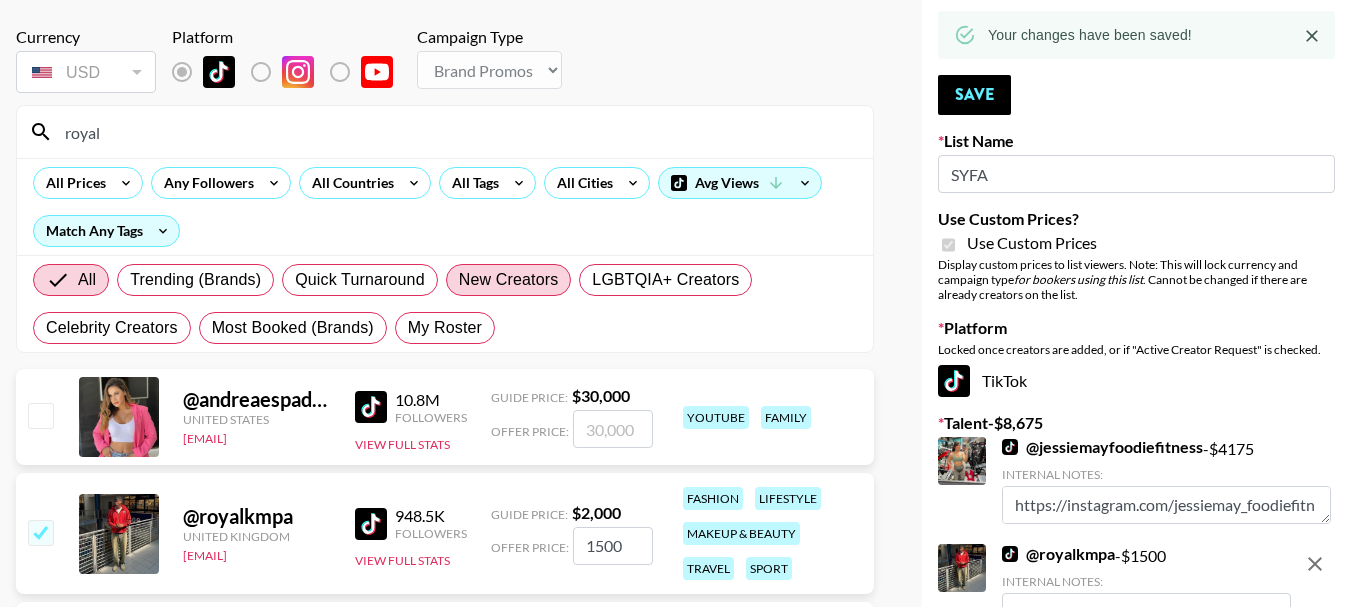 scroll, scrollTop: 0, scrollLeft: 0, axis: both 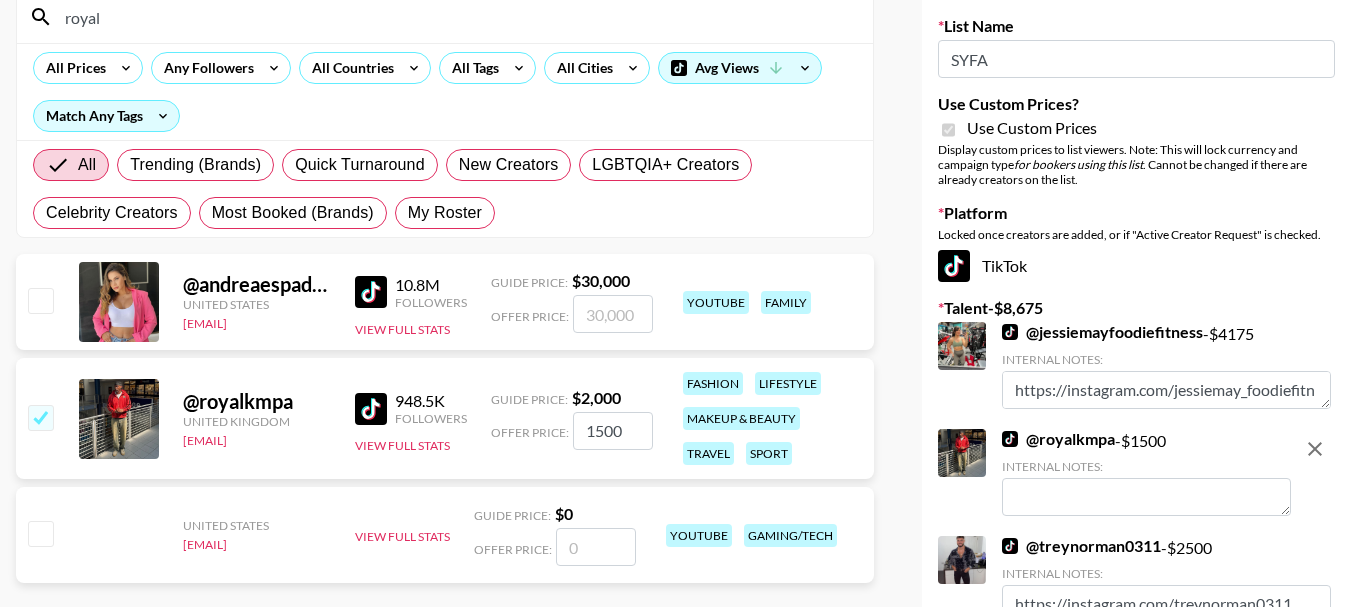 drag, startPoint x: 630, startPoint y: 437, endPoint x: 553, endPoint y: 440, distance: 77.05842 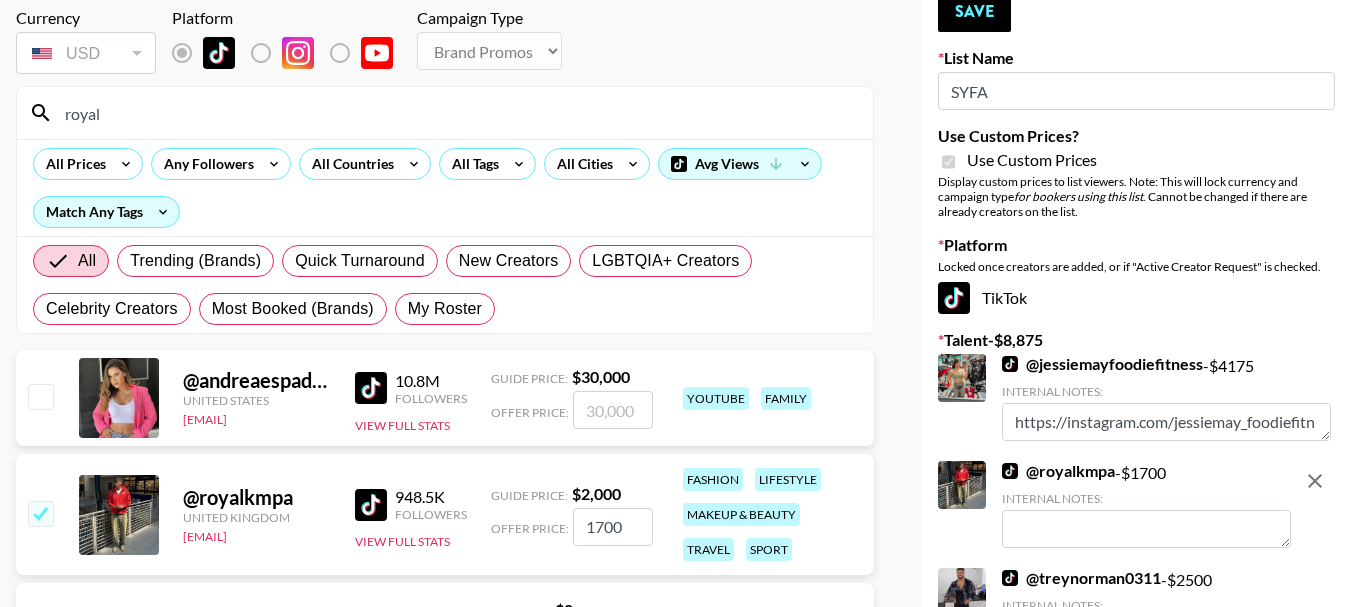 scroll, scrollTop: 0, scrollLeft: 0, axis: both 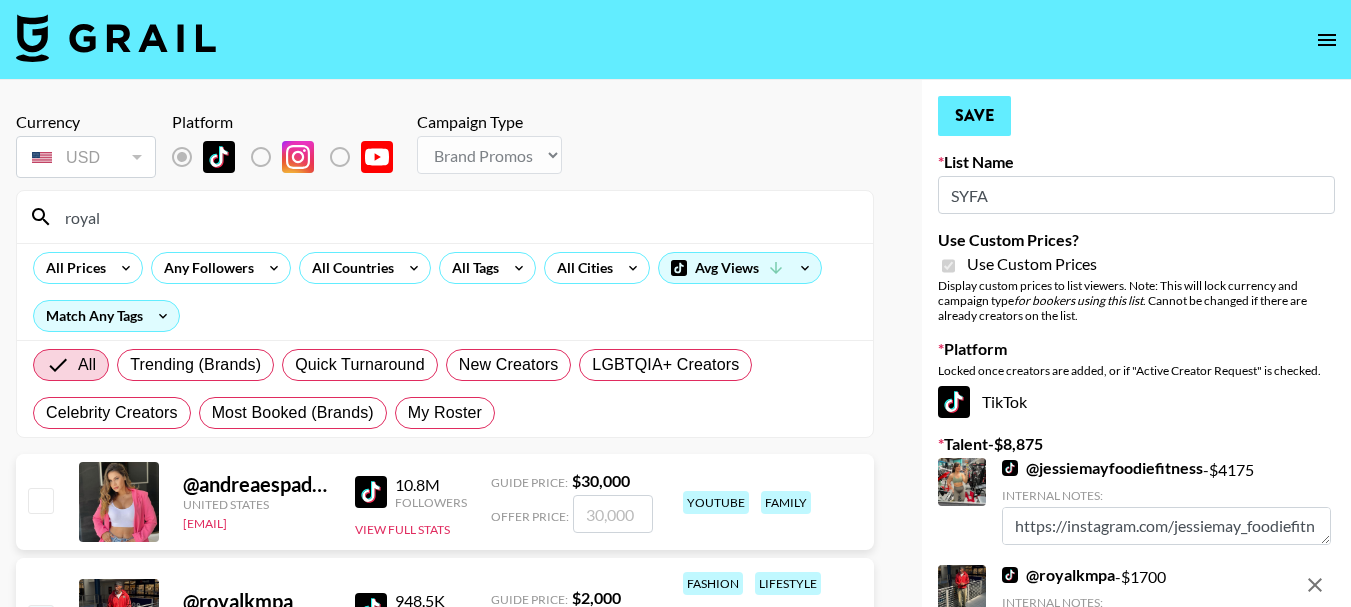 type on "1700" 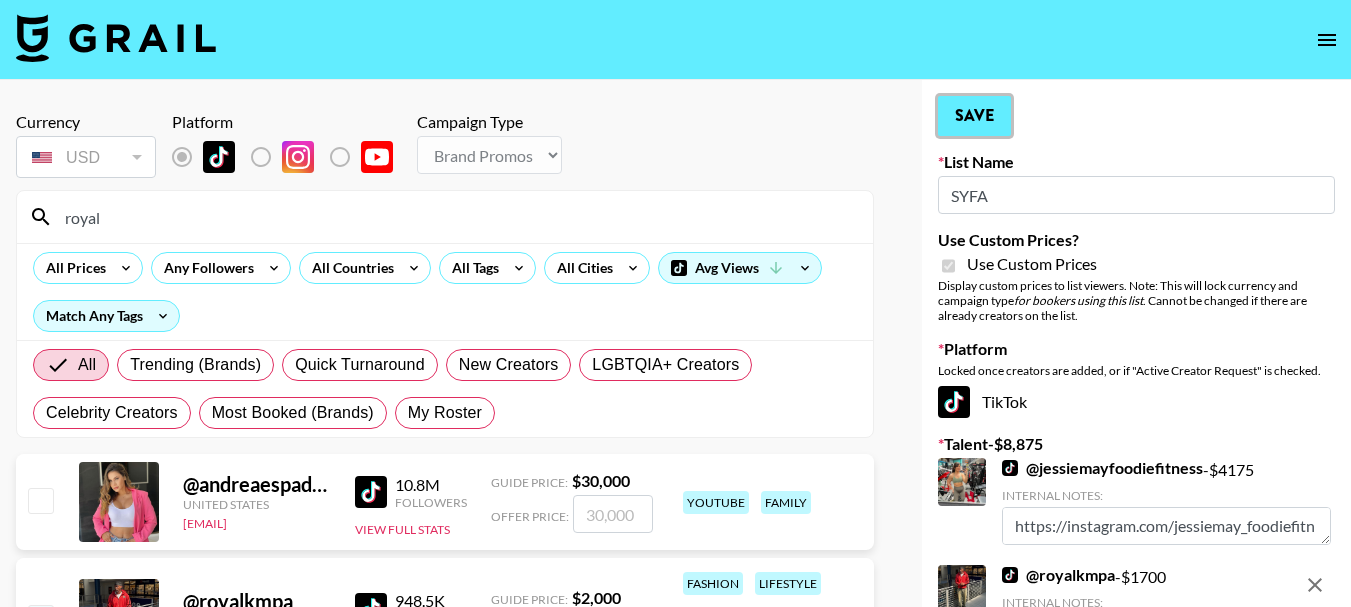 click on "Save" at bounding box center (974, 116) 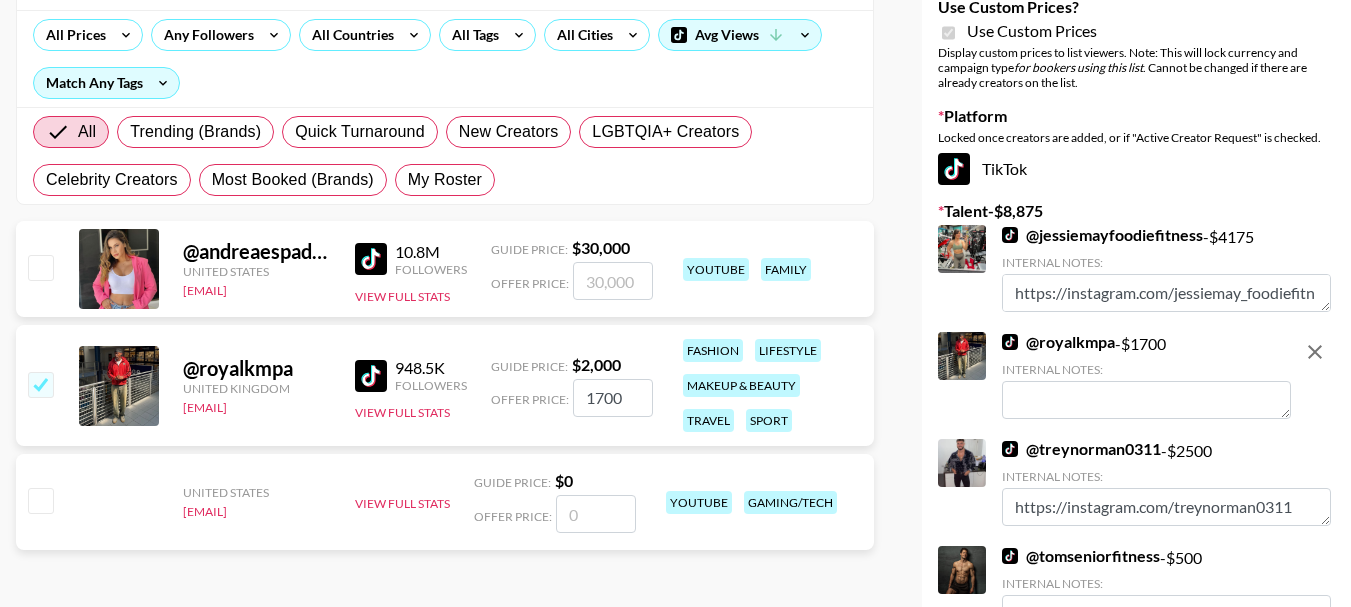 scroll, scrollTop: 375, scrollLeft: 0, axis: vertical 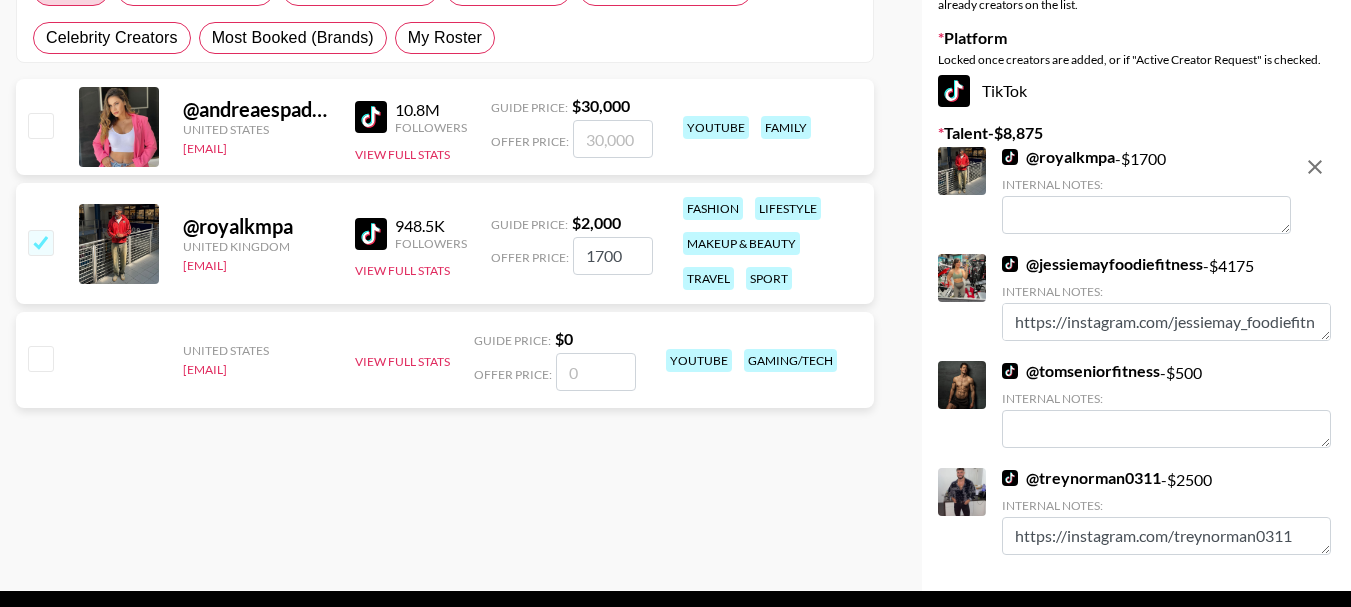 click on "@ jessiemayfoodiefitness" at bounding box center [1102, 264] 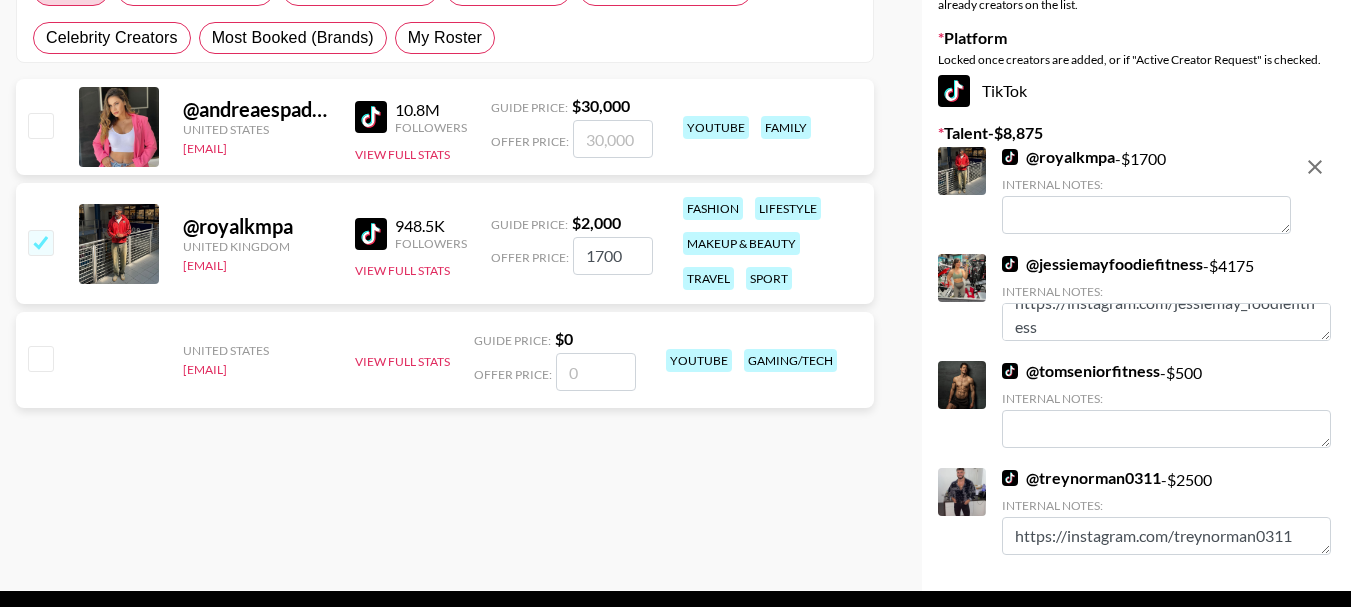 scroll, scrollTop: 24, scrollLeft: 0, axis: vertical 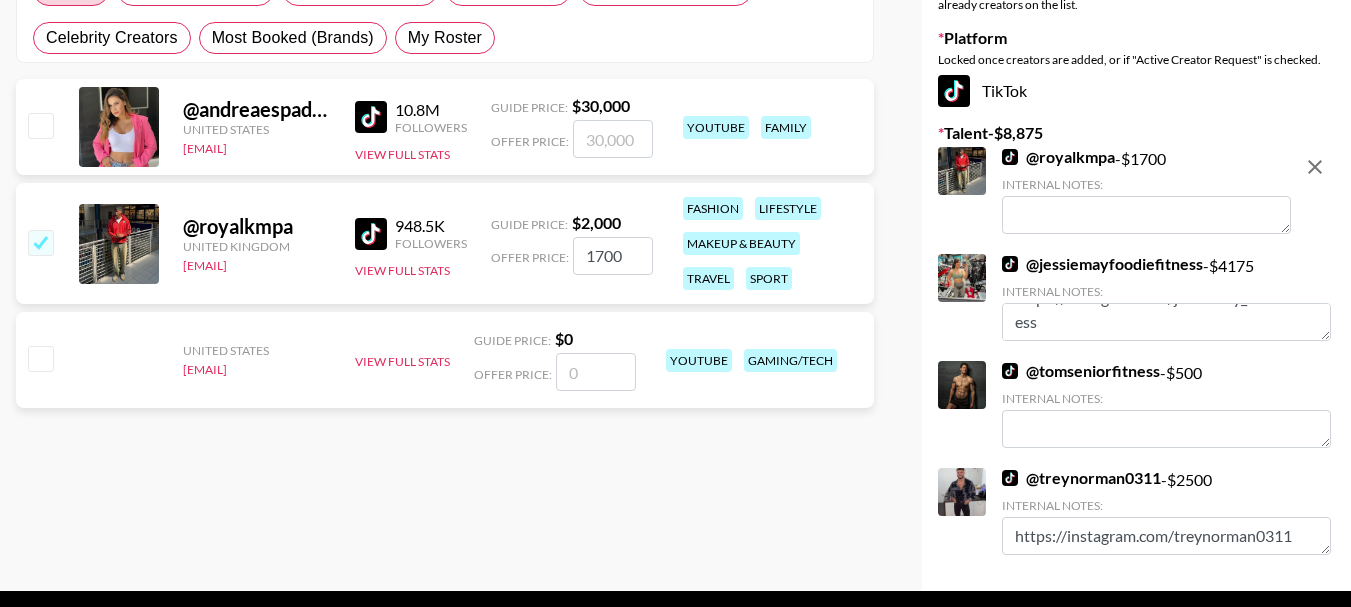 click on "@ treynorman0311" at bounding box center (1081, 478) 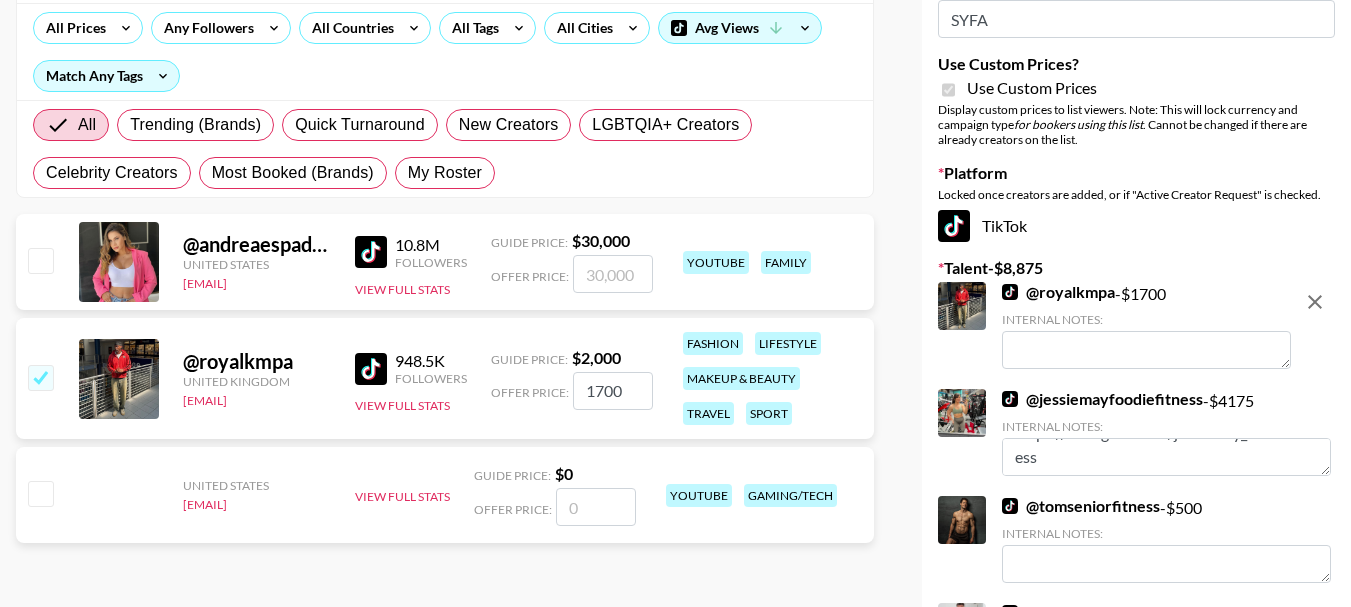 scroll, scrollTop: 275, scrollLeft: 0, axis: vertical 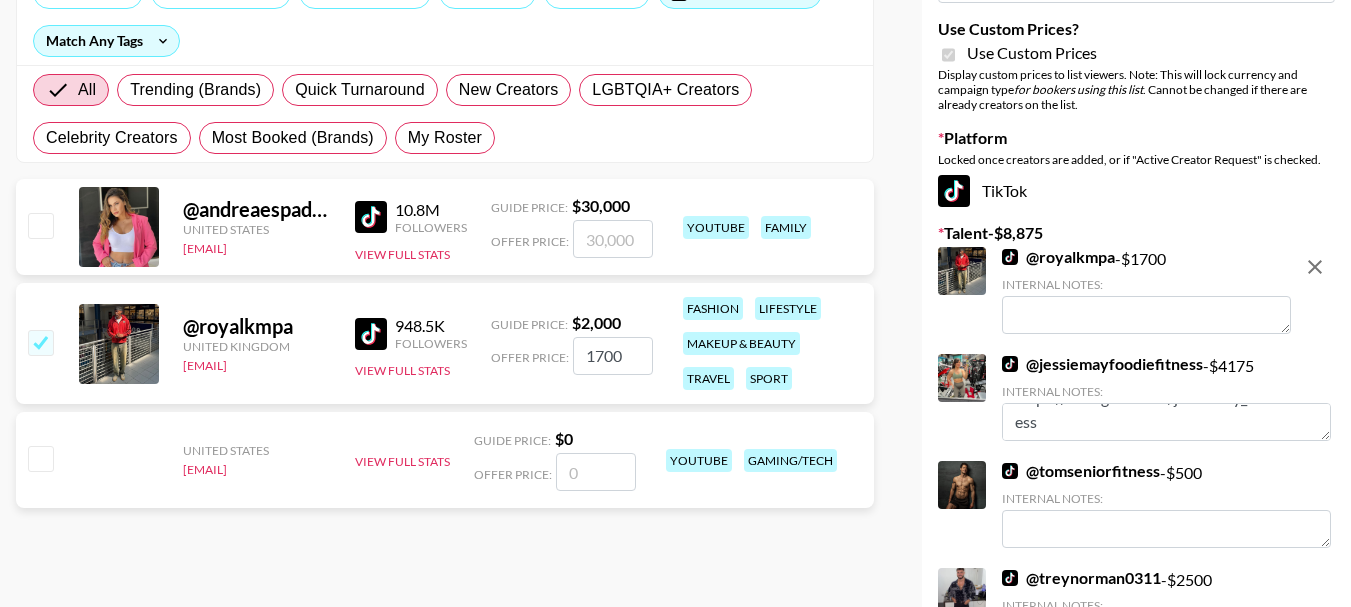 click on "@ tomseniorfitness" at bounding box center (1081, 471) 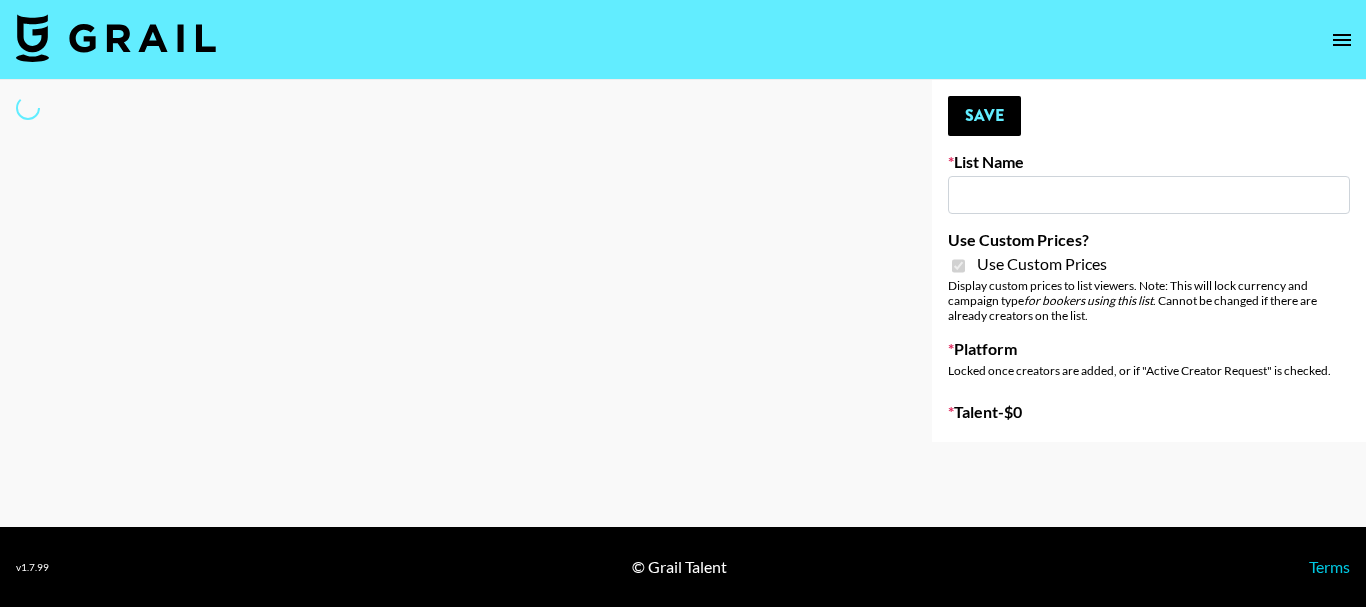 type on "Preply" 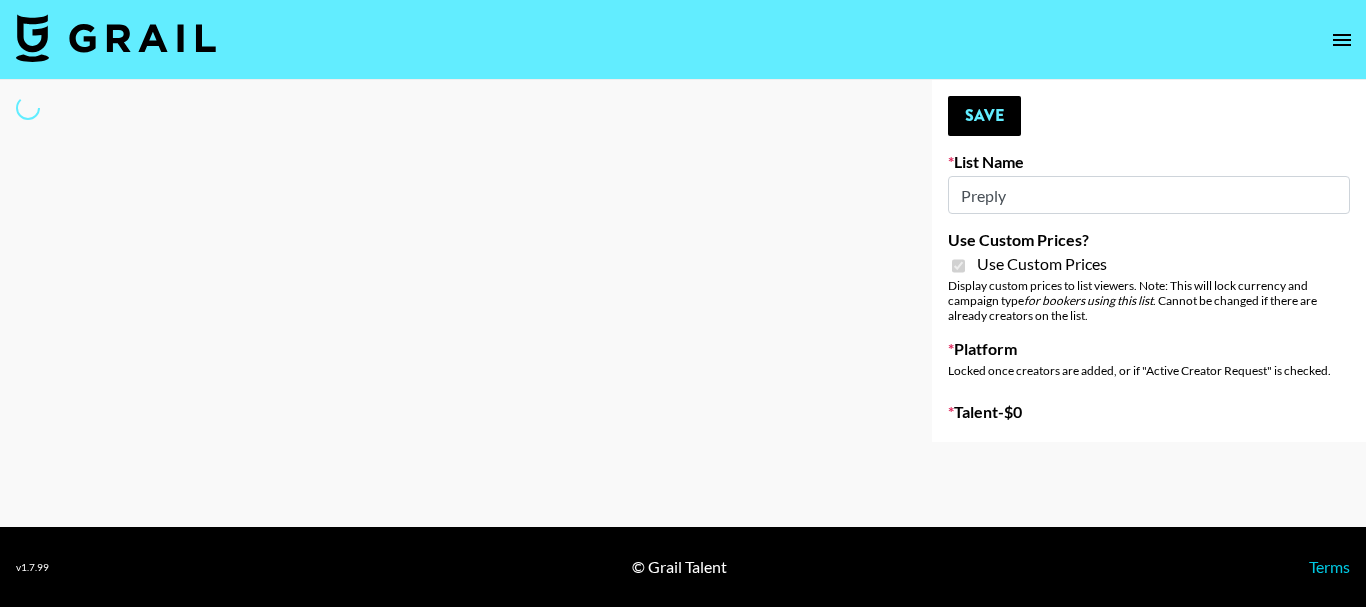 select on "Brand" 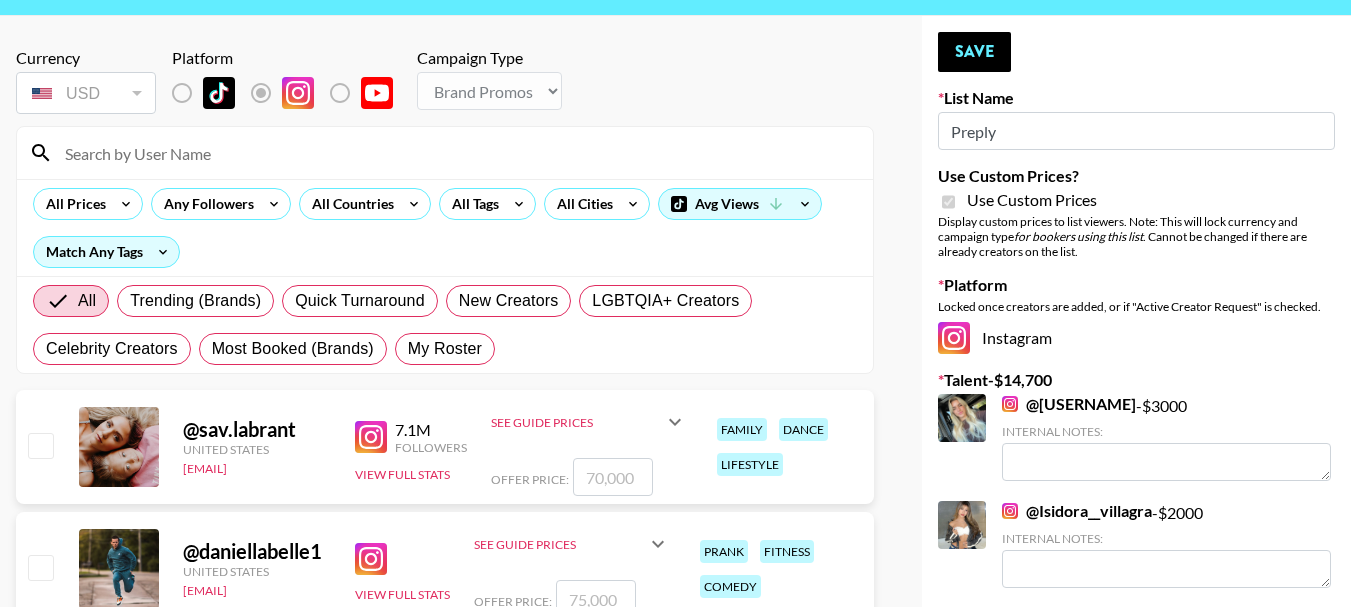 scroll, scrollTop: 100, scrollLeft: 0, axis: vertical 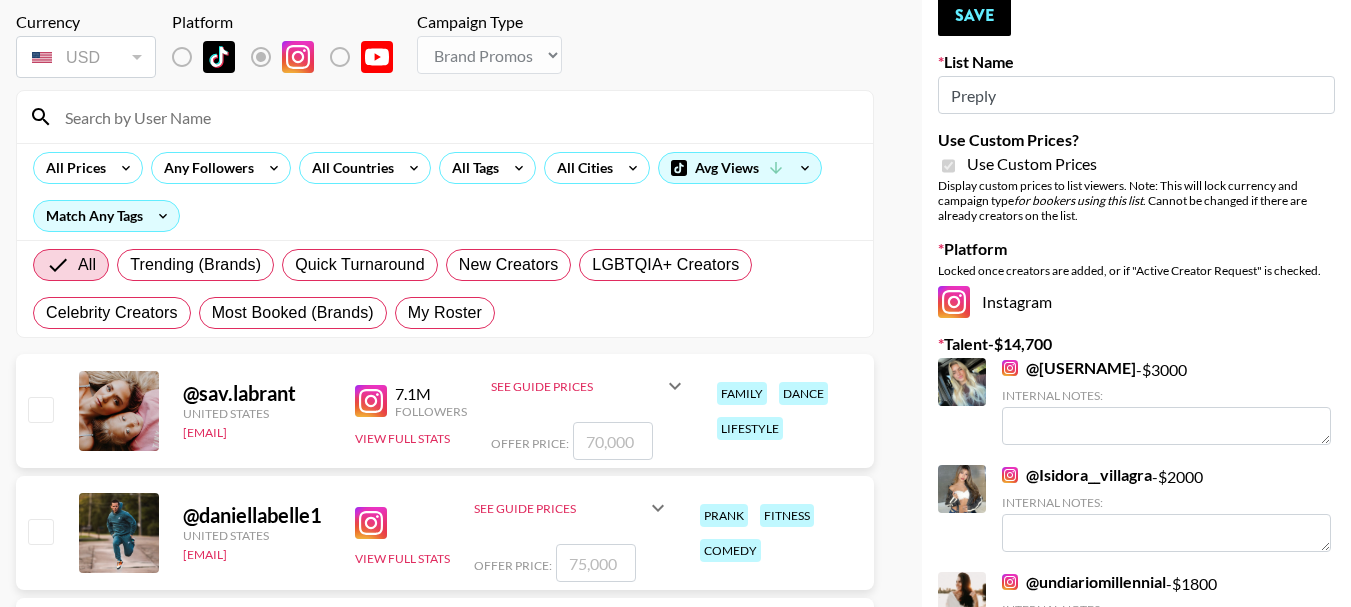 click at bounding box center [457, 117] 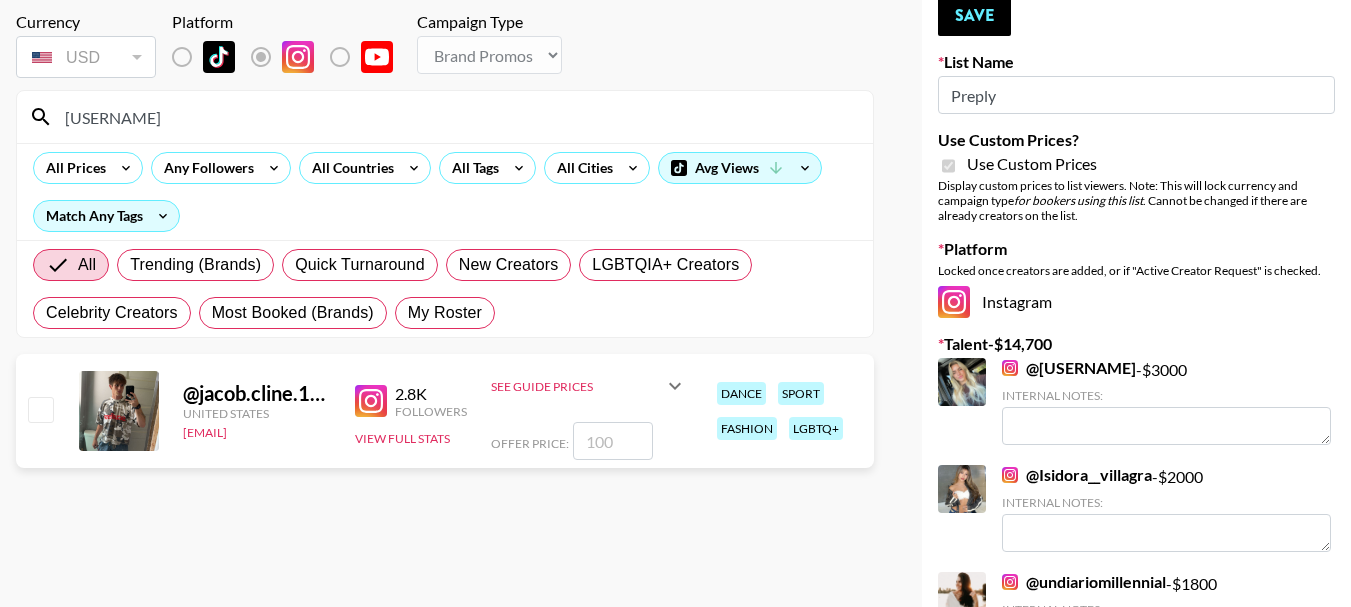 click at bounding box center [613, 441] 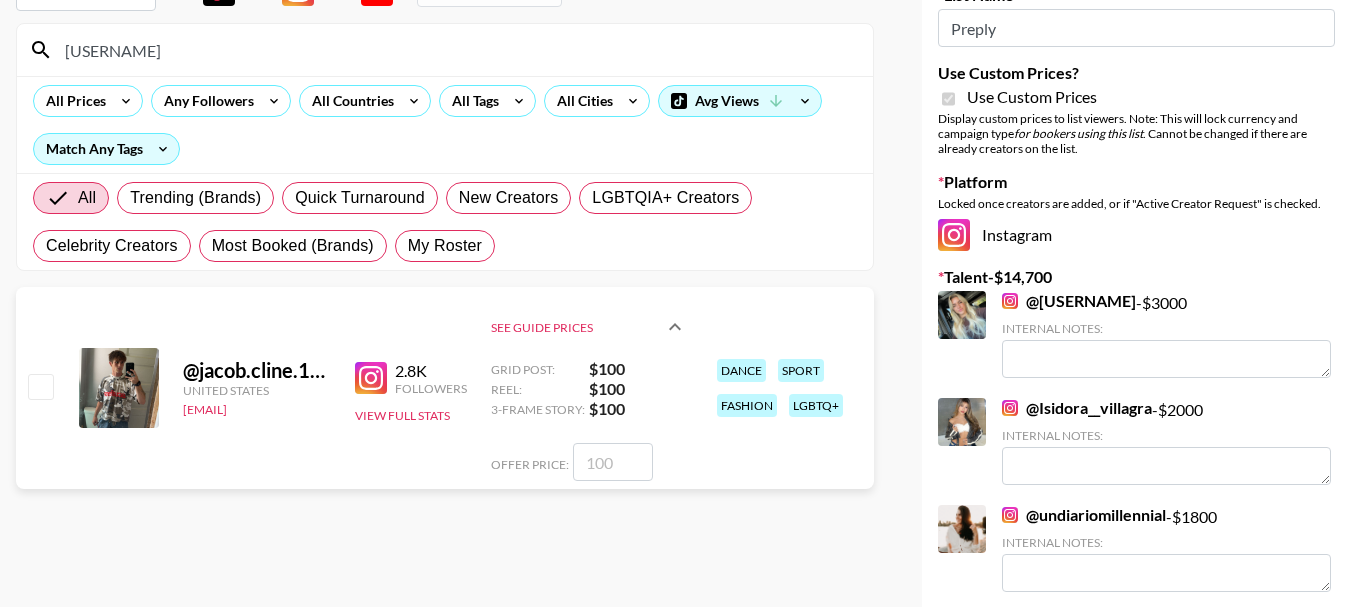 scroll, scrollTop: 200, scrollLeft: 0, axis: vertical 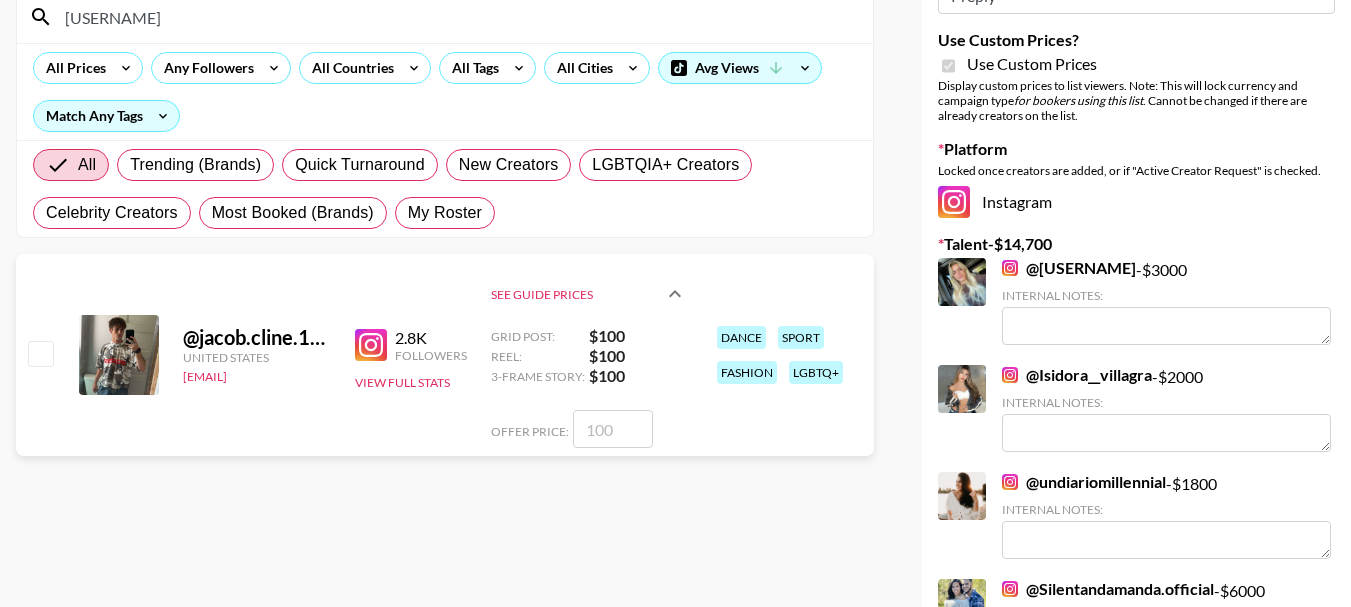 click at bounding box center (613, 429) 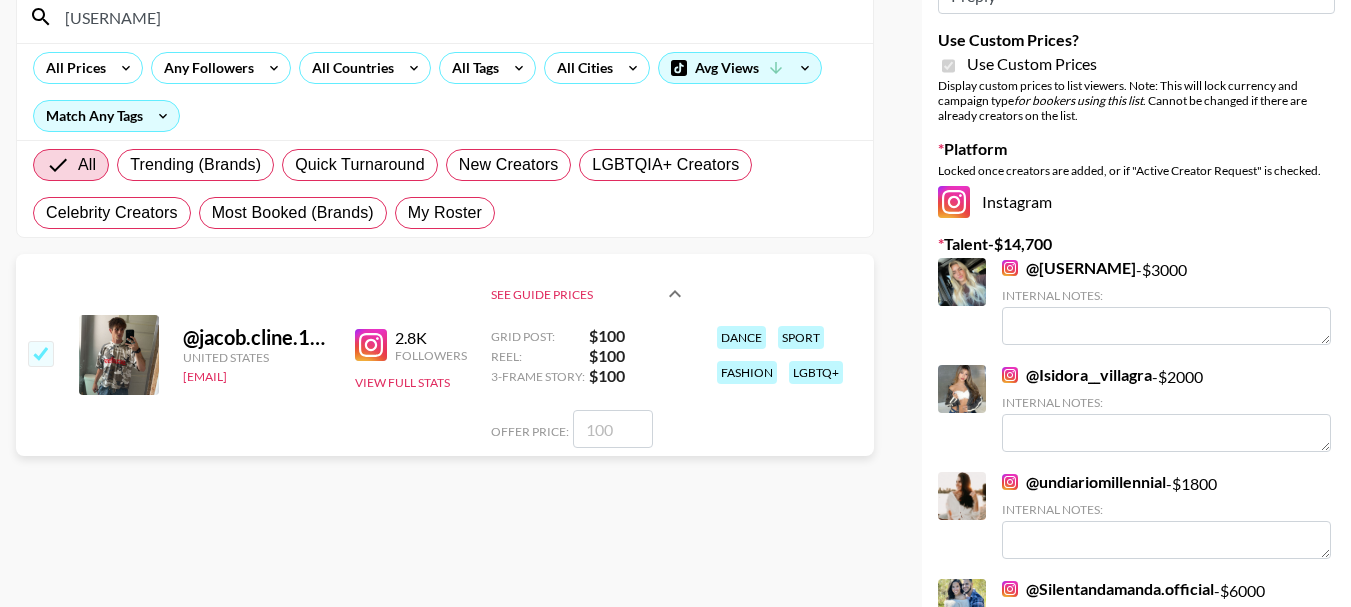 checkbox on "true" 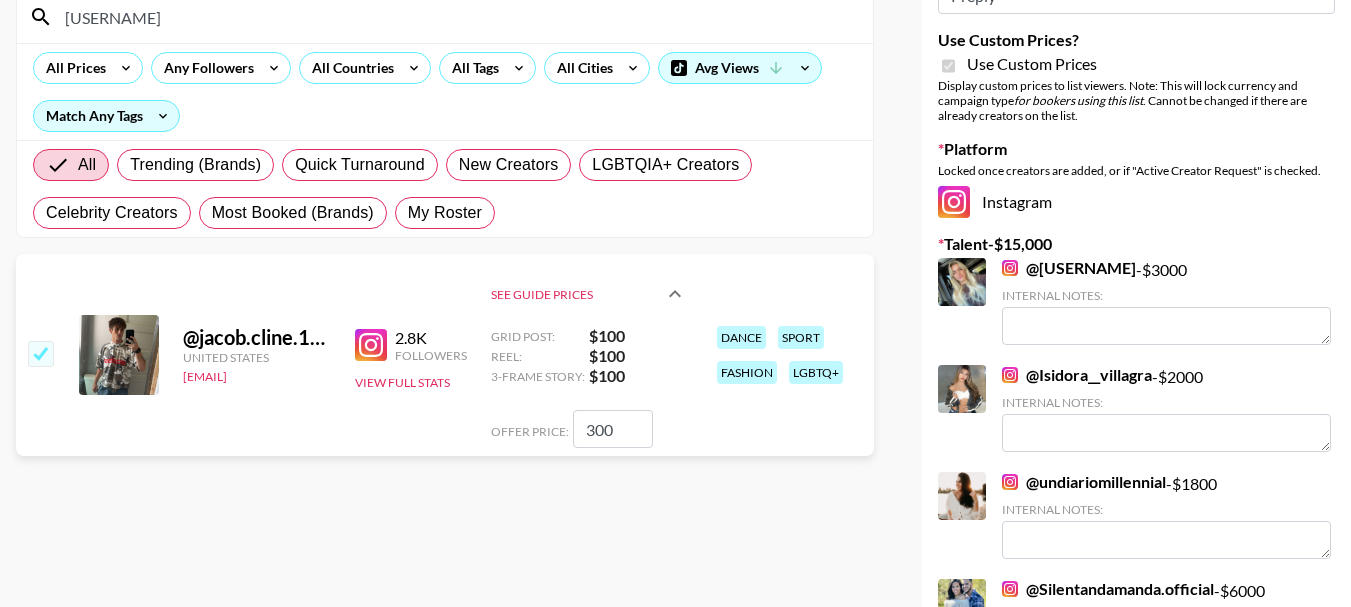 type on "300" 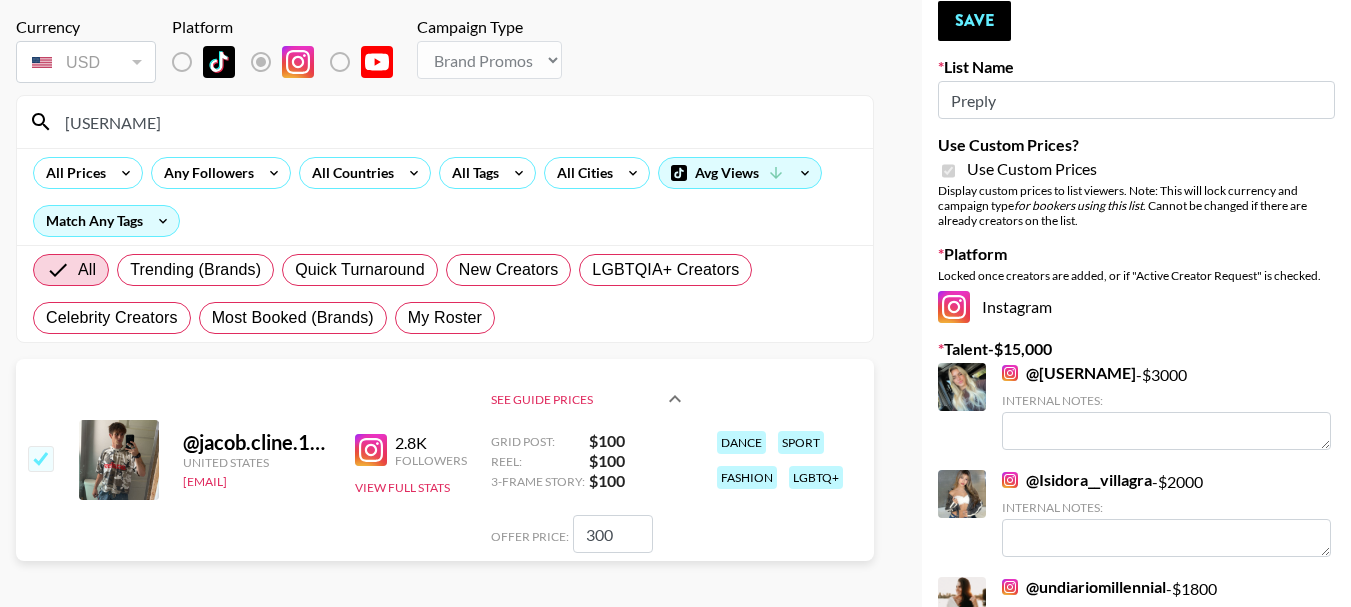 scroll, scrollTop: 0, scrollLeft: 0, axis: both 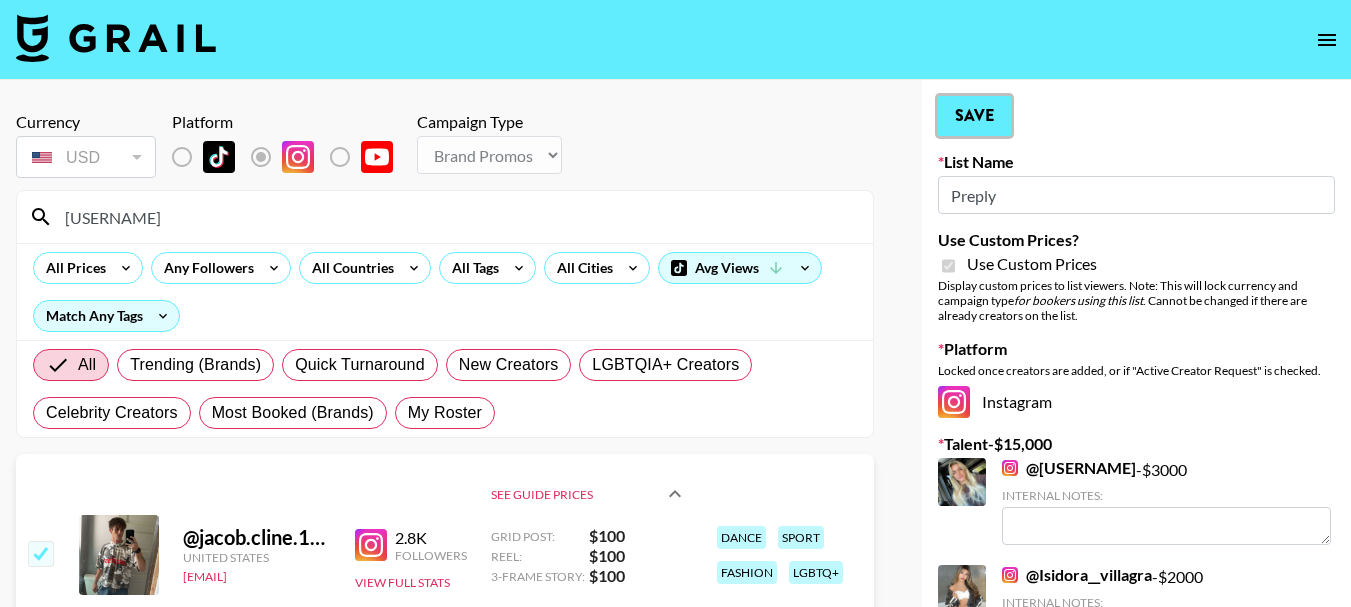 click on "Save" at bounding box center [974, 116] 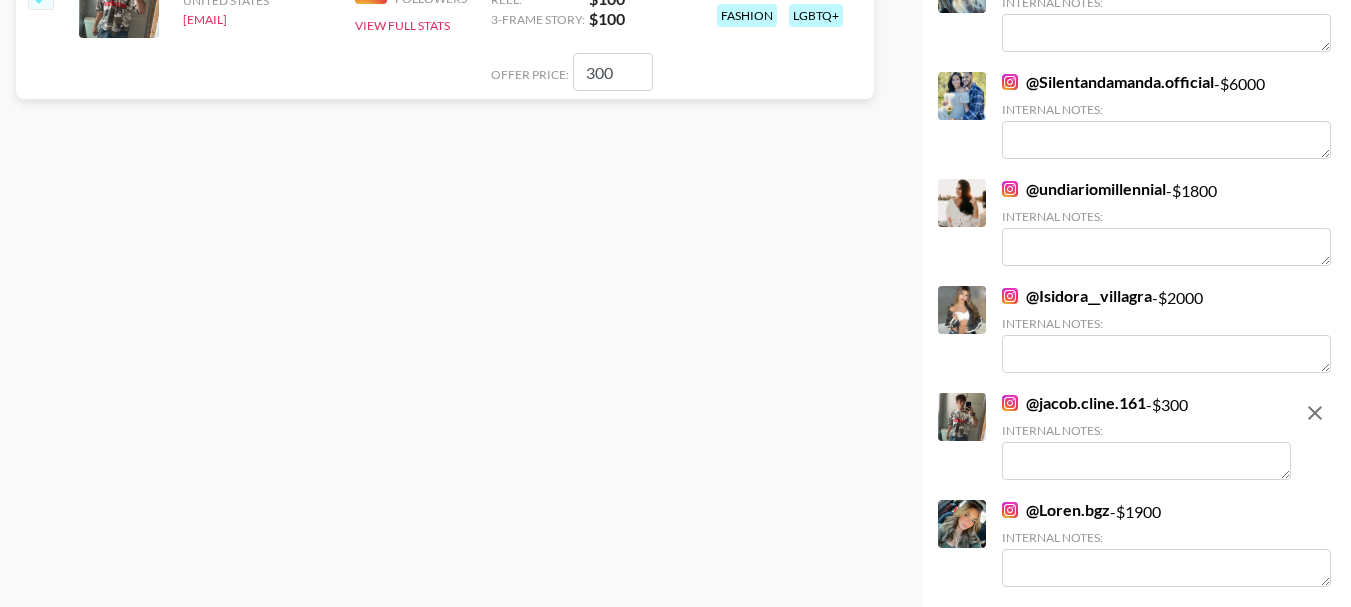 scroll, scrollTop: 453, scrollLeft: 0, axis: vertical 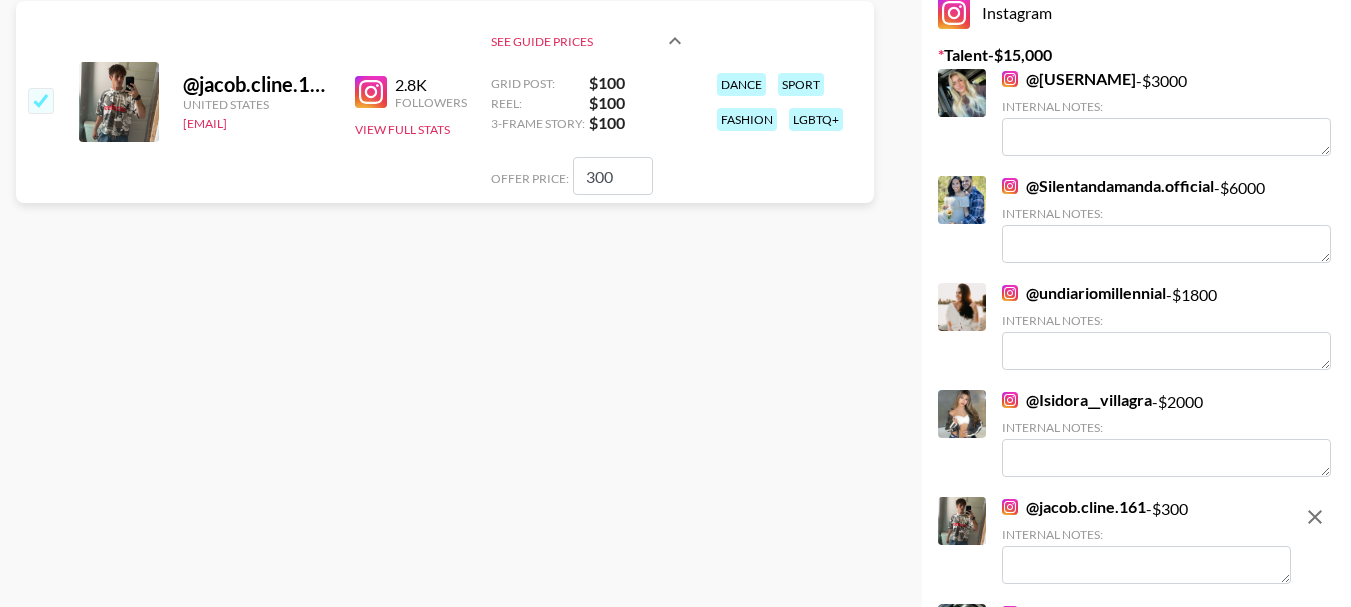 click on "@ undiariomillennial" at bounding box center [1084, 293] 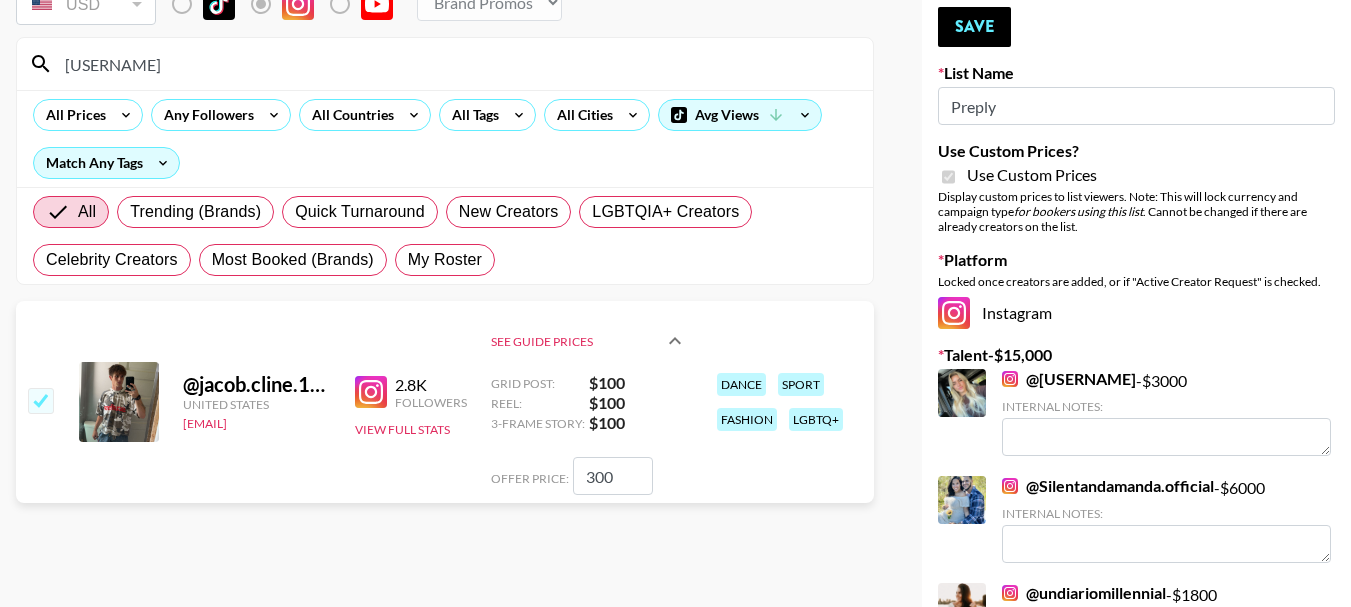 scroll, scrollTop: 0, scrollLeft: 0, axis: both 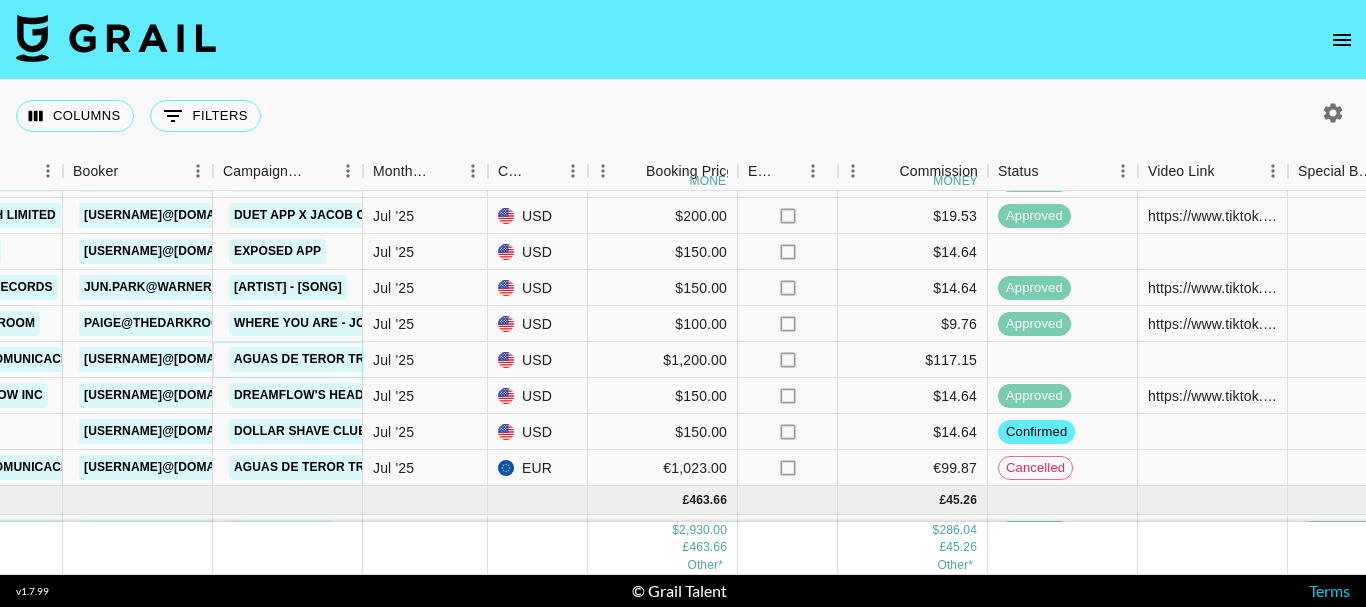 click on "Aguas De Teror Trail" at bounding box center (309, 359) 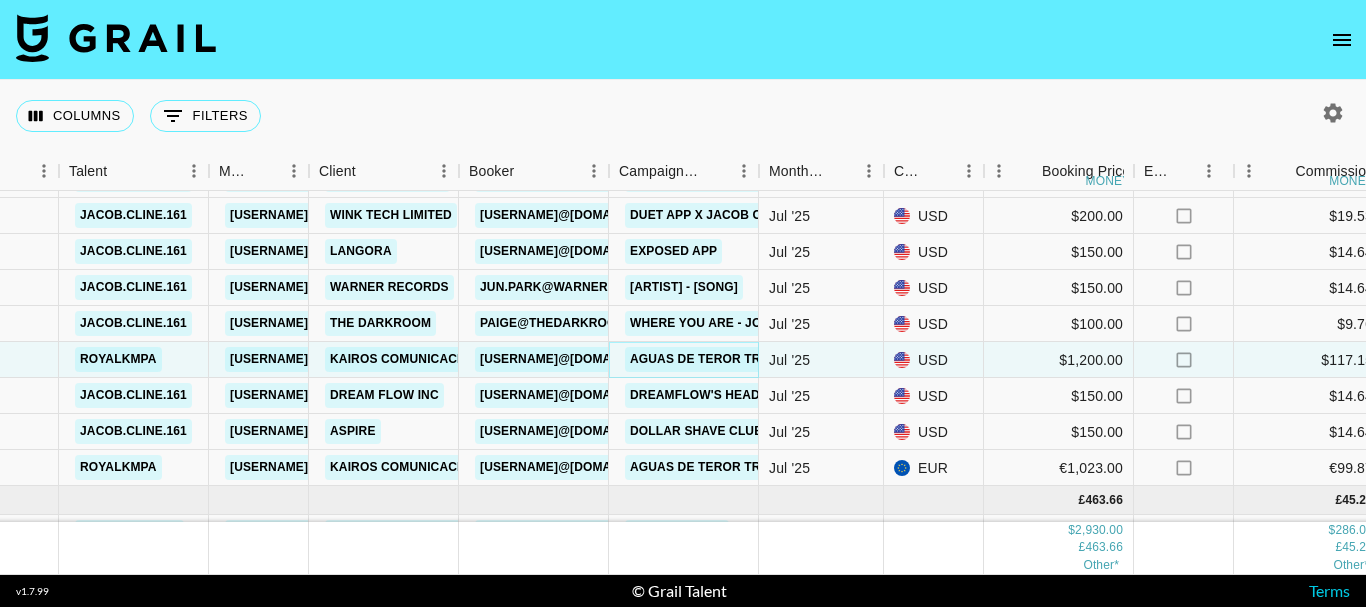scroll, scrollTop: 100, scrollLeft: 351, axis: both 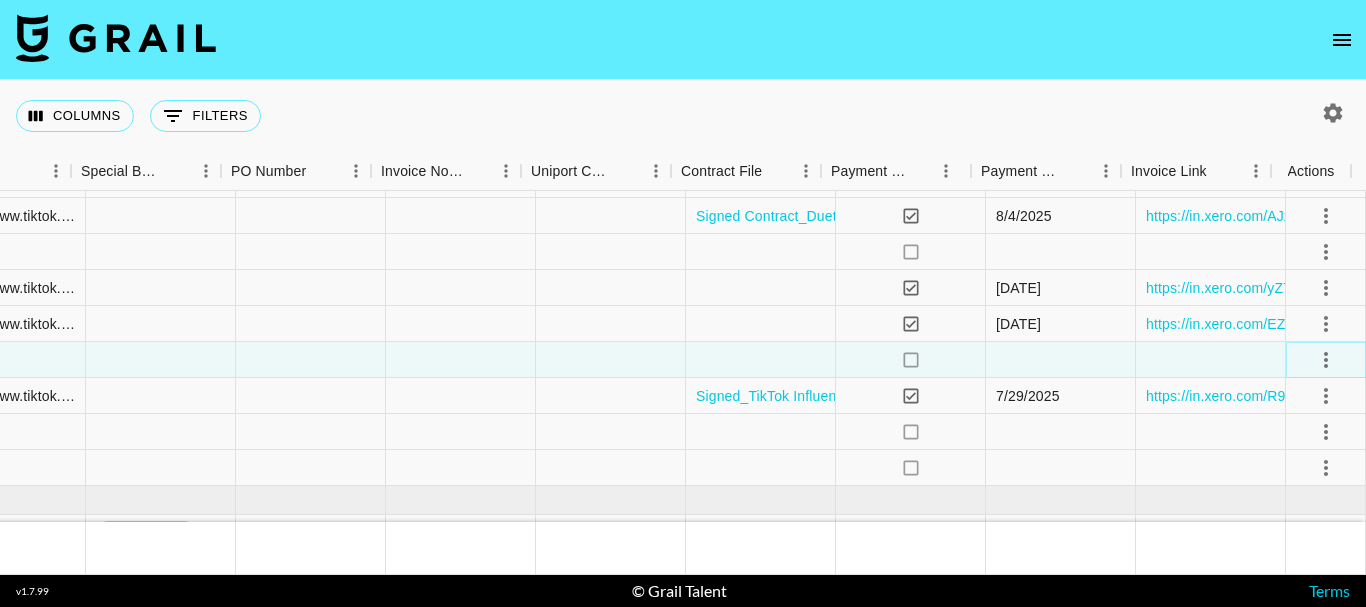 click 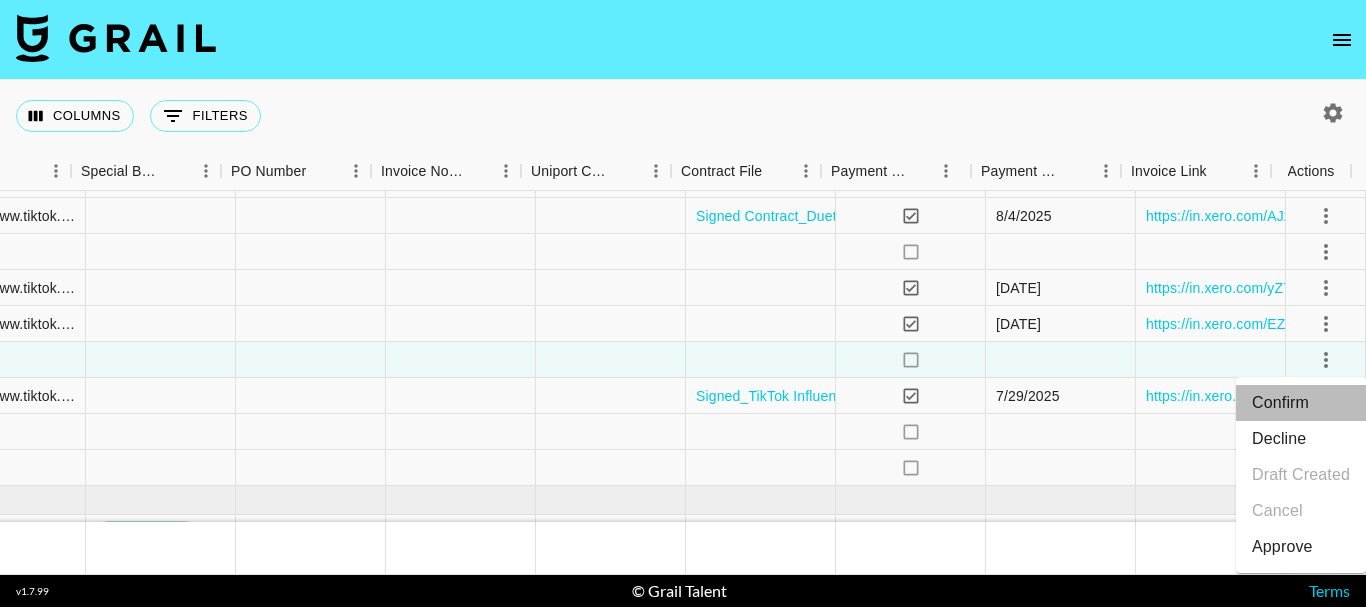 click on "Confirm" at bounding box center [1301, 403] 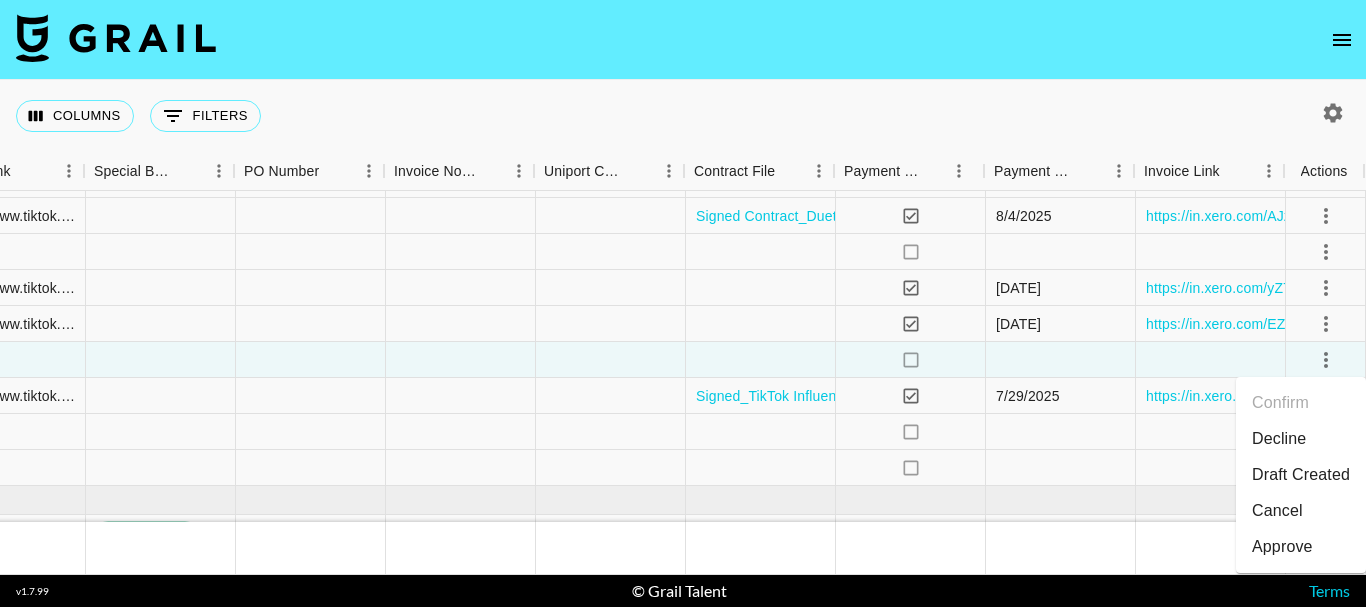 scroll, scrollTop: 100, scrollLeft: 1969, axis: both 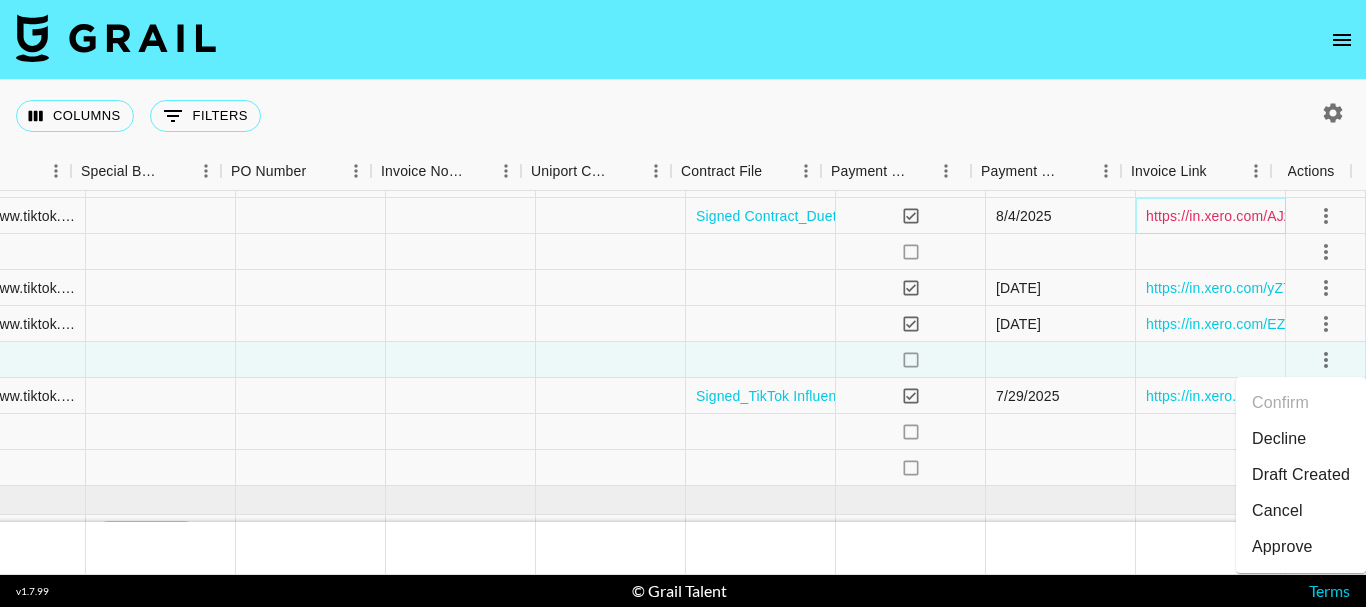 click on "https://in.xero.com/AJzx3vmuoN5g5d7Ahgp26gdFR52DUUCBDAHcRWQV" at bounding box center (1384, 216) 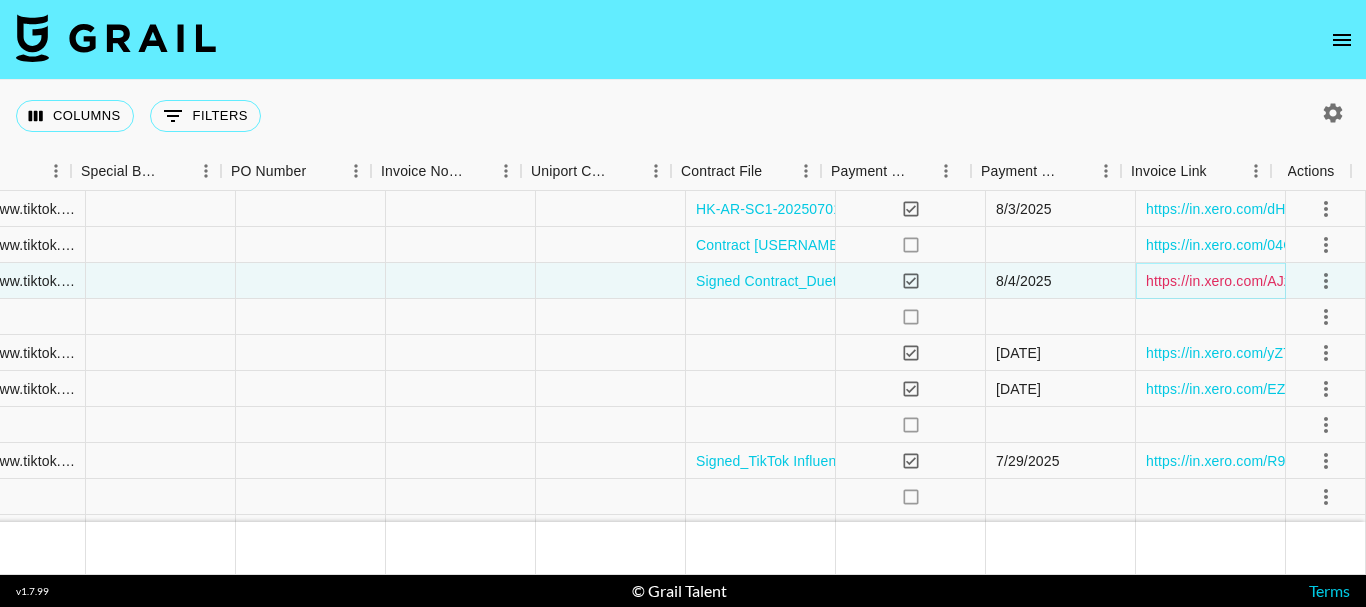 scroll, scrollTop: 0, scrollLeft: 1969, axis: horizontal 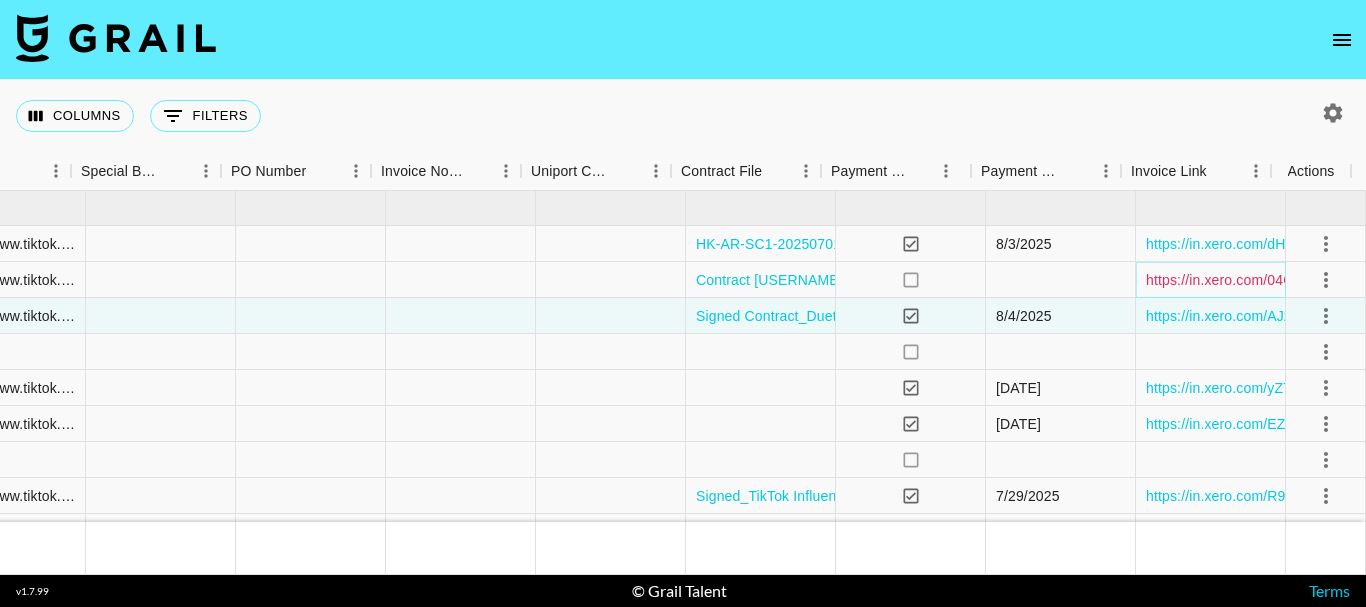 click on "https://in.xero.com/04GfpwqZKXalCcBY4Rg8irkXoOUguNGCk11siEY5" at bounding box center [1370, 280] 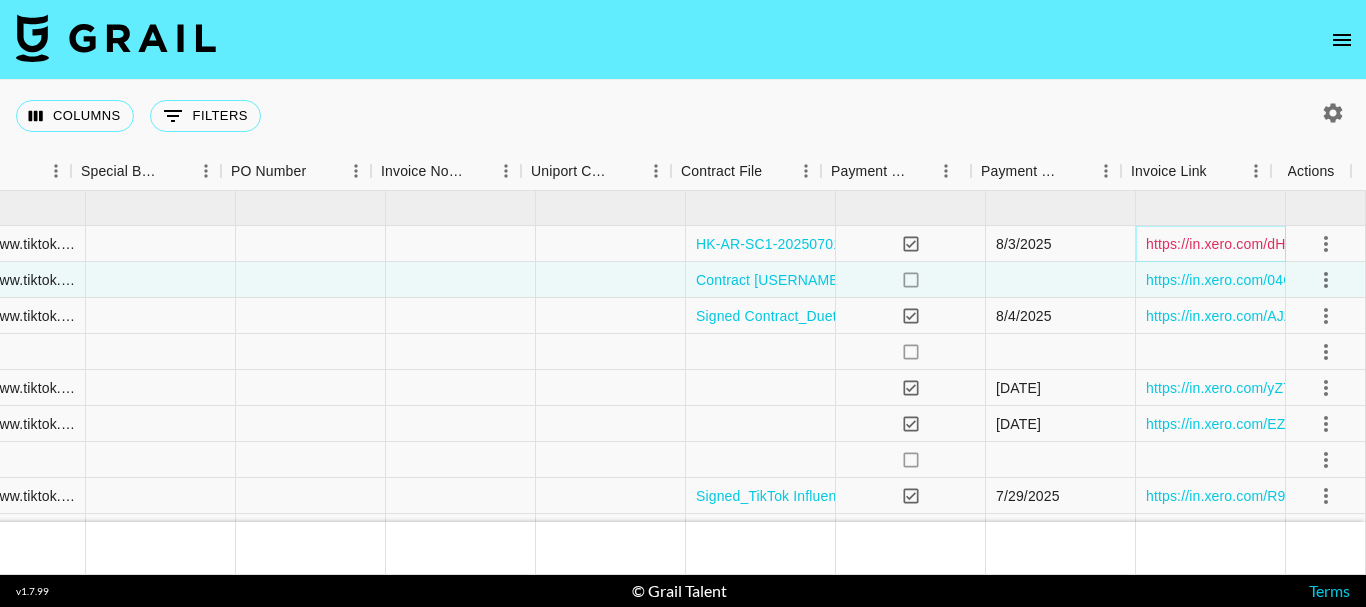 click on "https://in.xero.com/dHLP2TgUcGPmVtJJQz8069bDpCO8zgzIb125CzhX" at bounding box center (1374, 244) 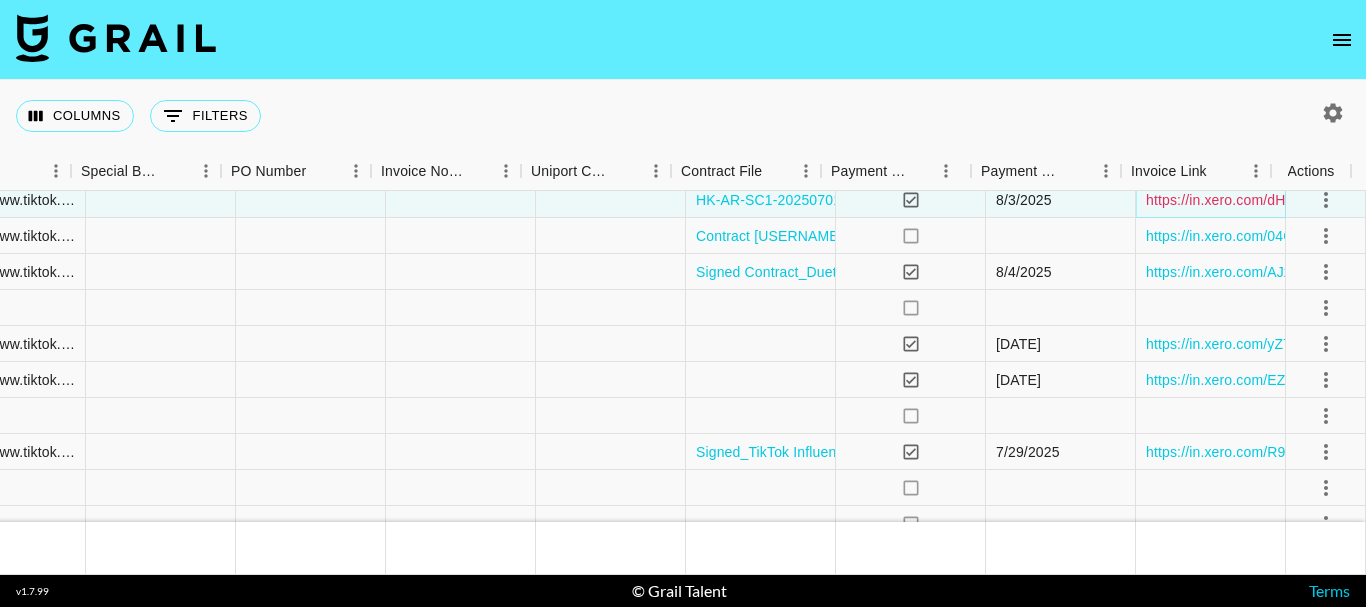 scroll, scrollTop: 0, scrollLeft: 1969, axis: horizontal 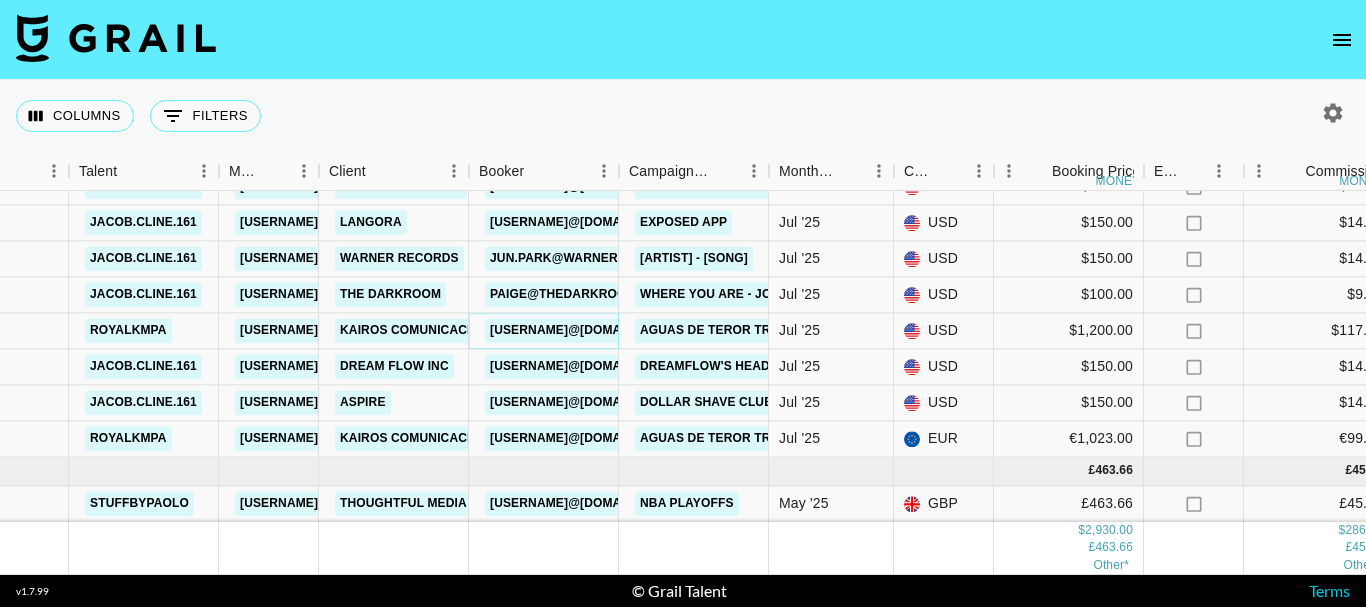click on "nestordominguez@laescaleradefumio.com" at bounding box center (564, 330) 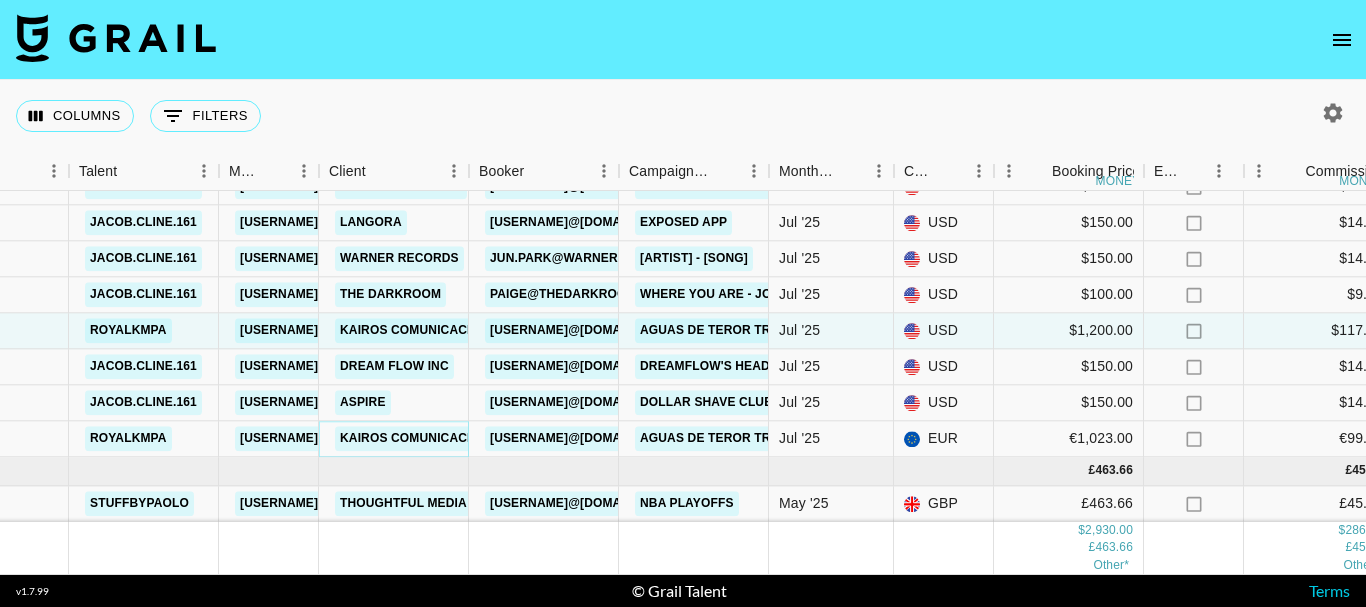 click on "Kairos Comunicación SL" at bounding box center [424, 438] 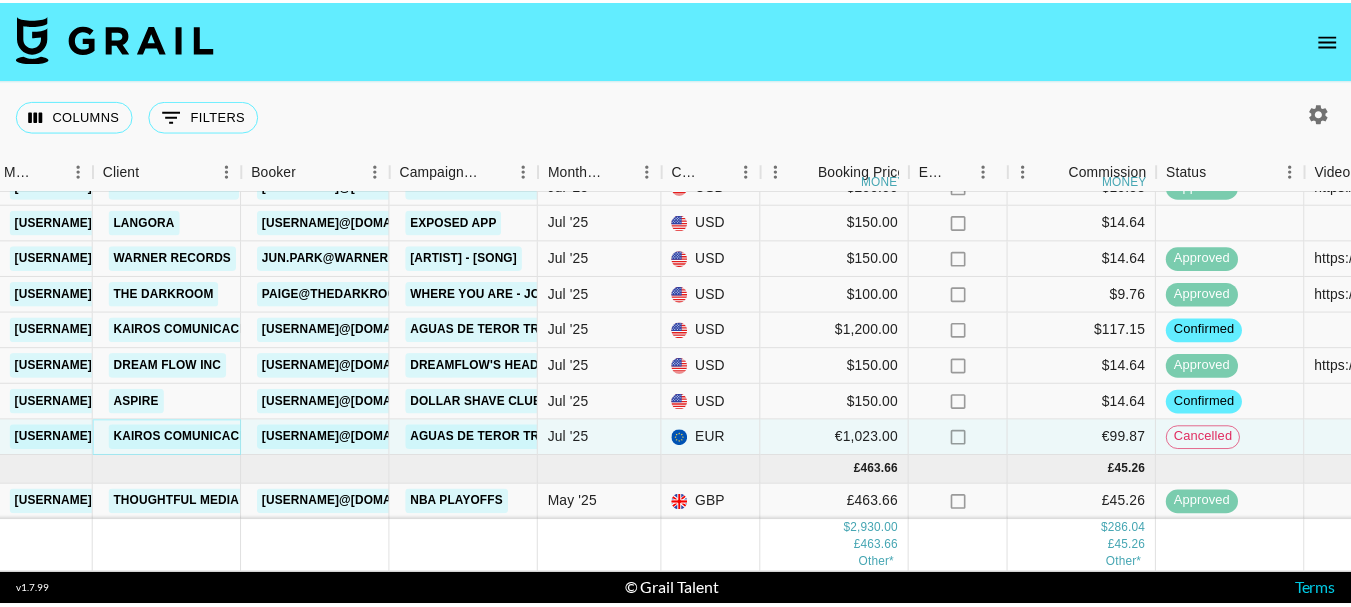 scroll, scrollTop: 144, scrollLeft: 576, axis: both 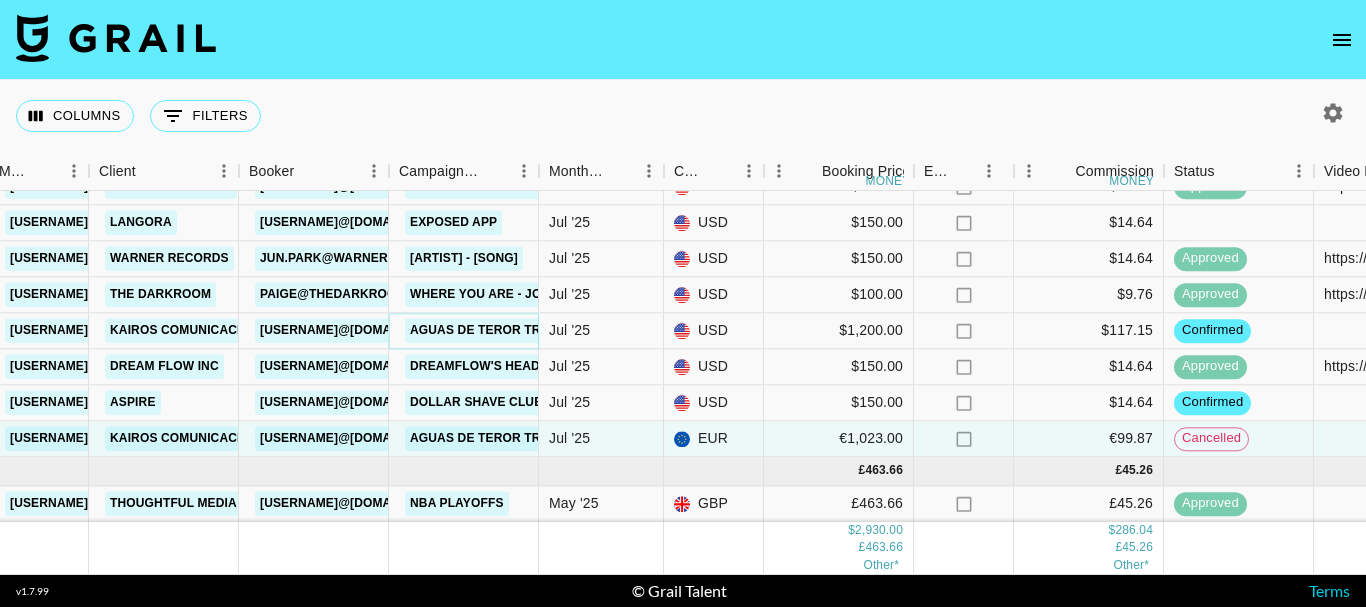click on "Aguas De Teror Trail" at bounding box center [485, 330] 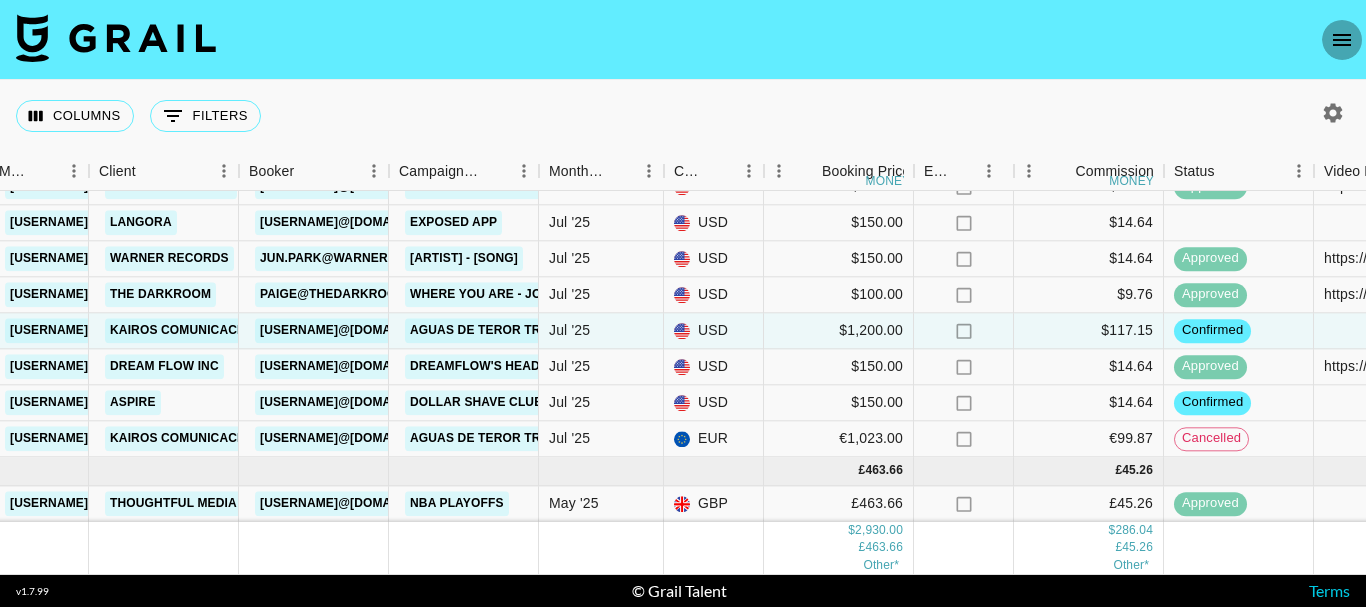 click 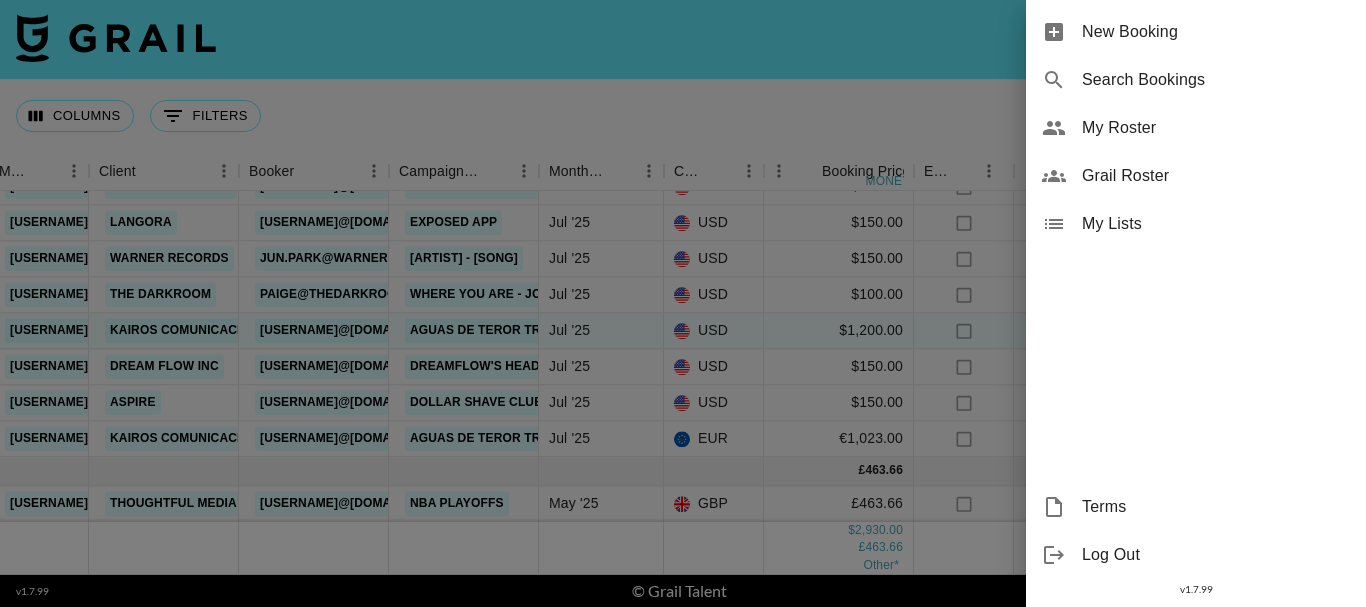 click on "My Roster" at bounding box center [1216, 128] 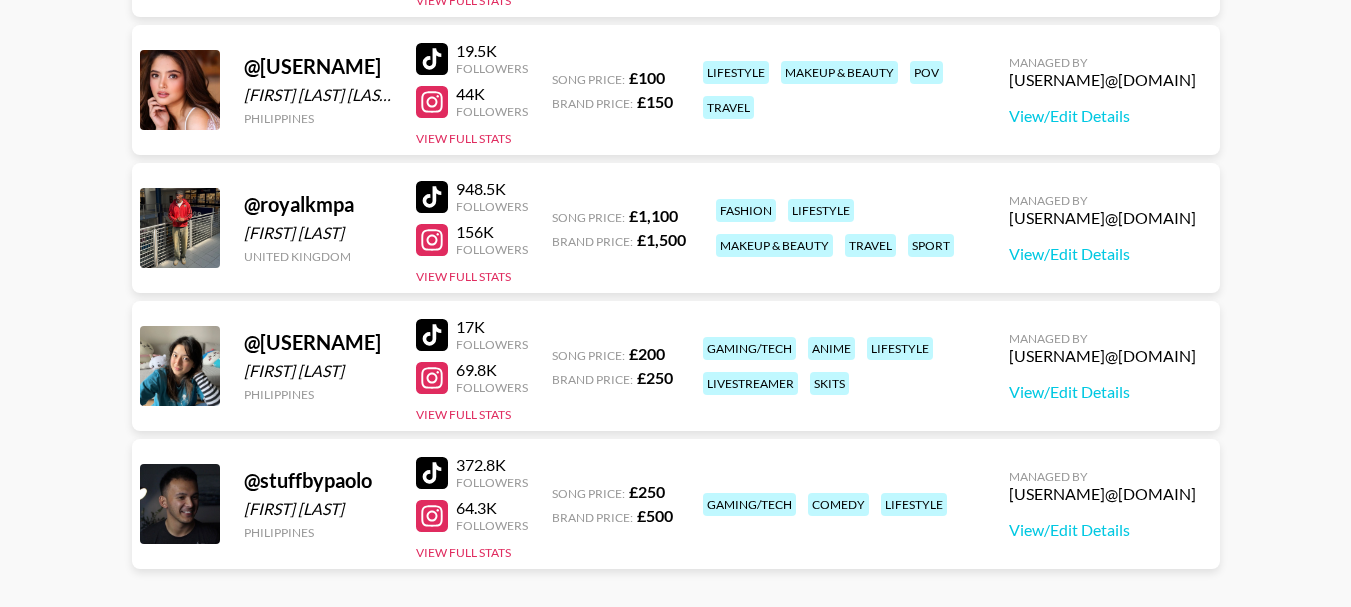 scroll, scrollTop: 700, scrollLeft: 0, axis: vertical 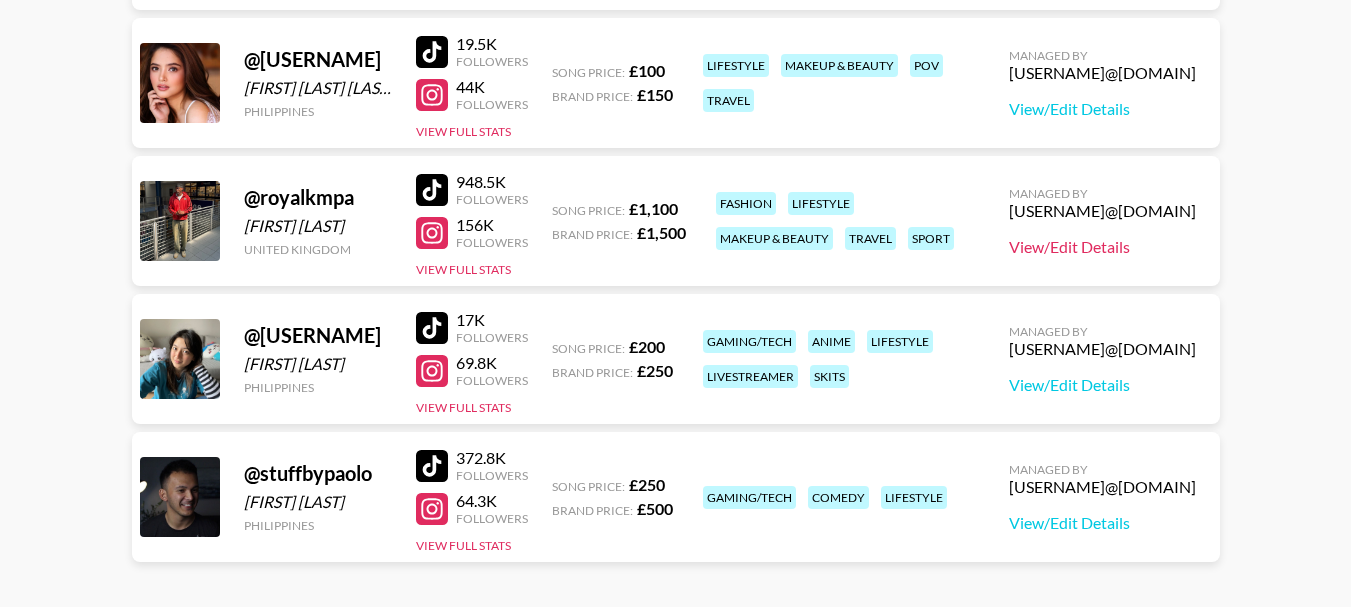 click on "View/Edit Details" at bounding box center [1102, 247] 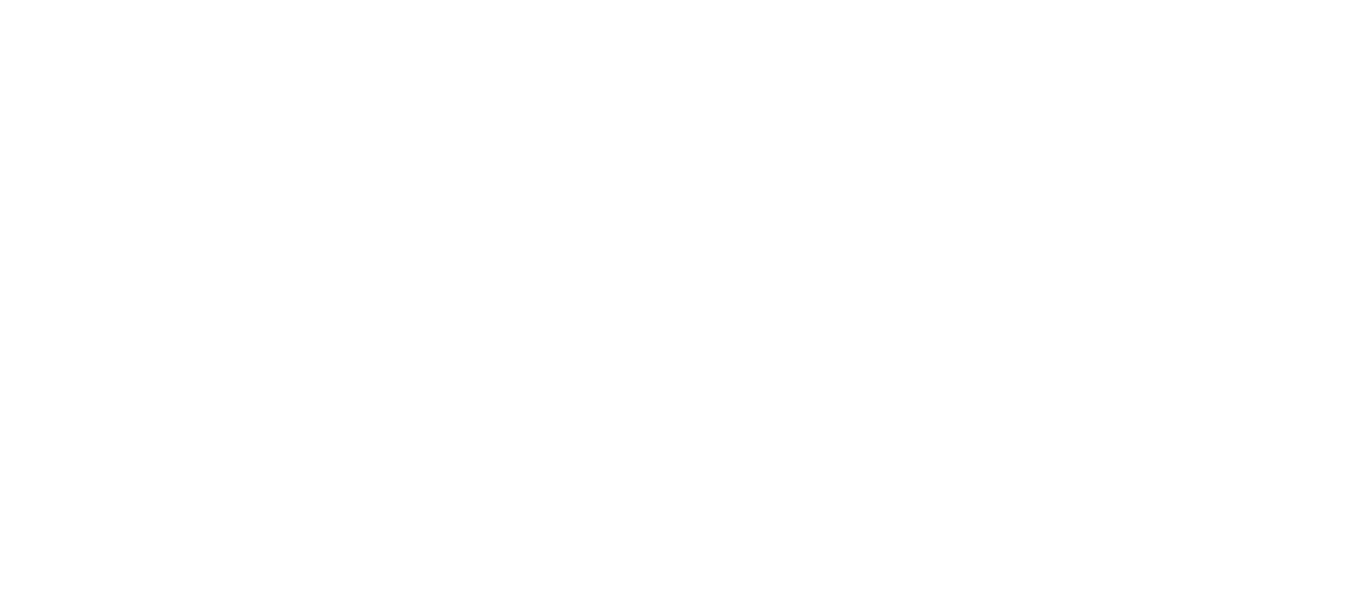 scroll, scrollTop: 0, scrollLeft: 0, axis: both 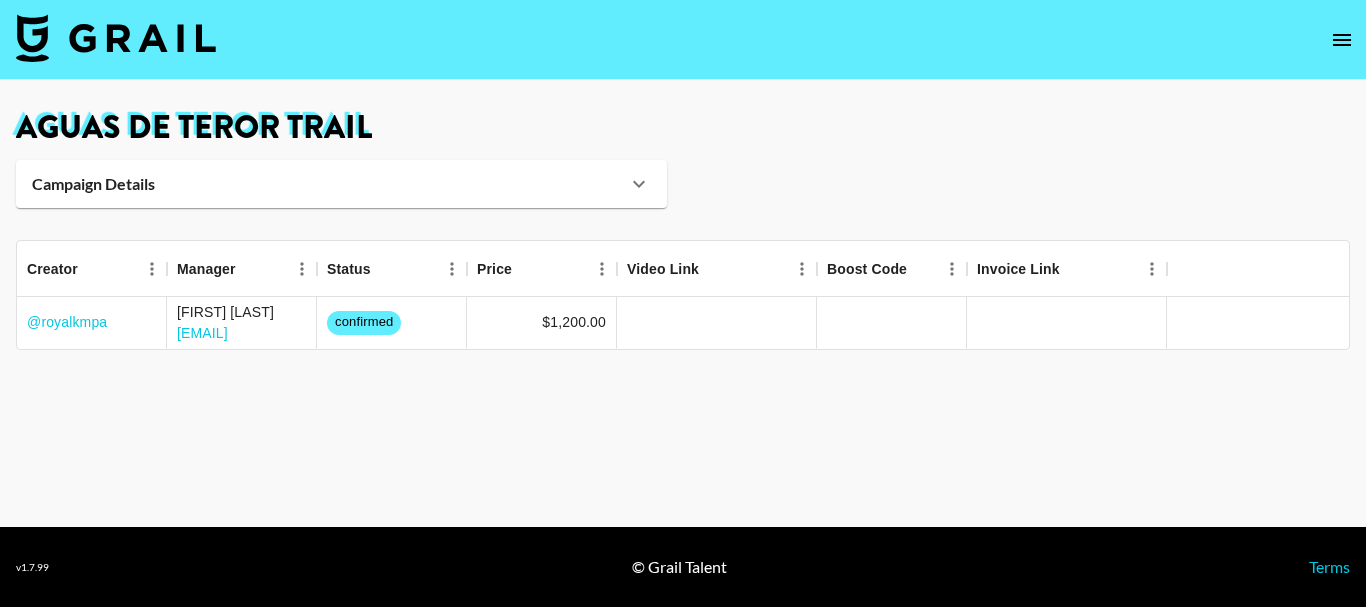 click on "Campaign Details" at bounding box center [329, 184] 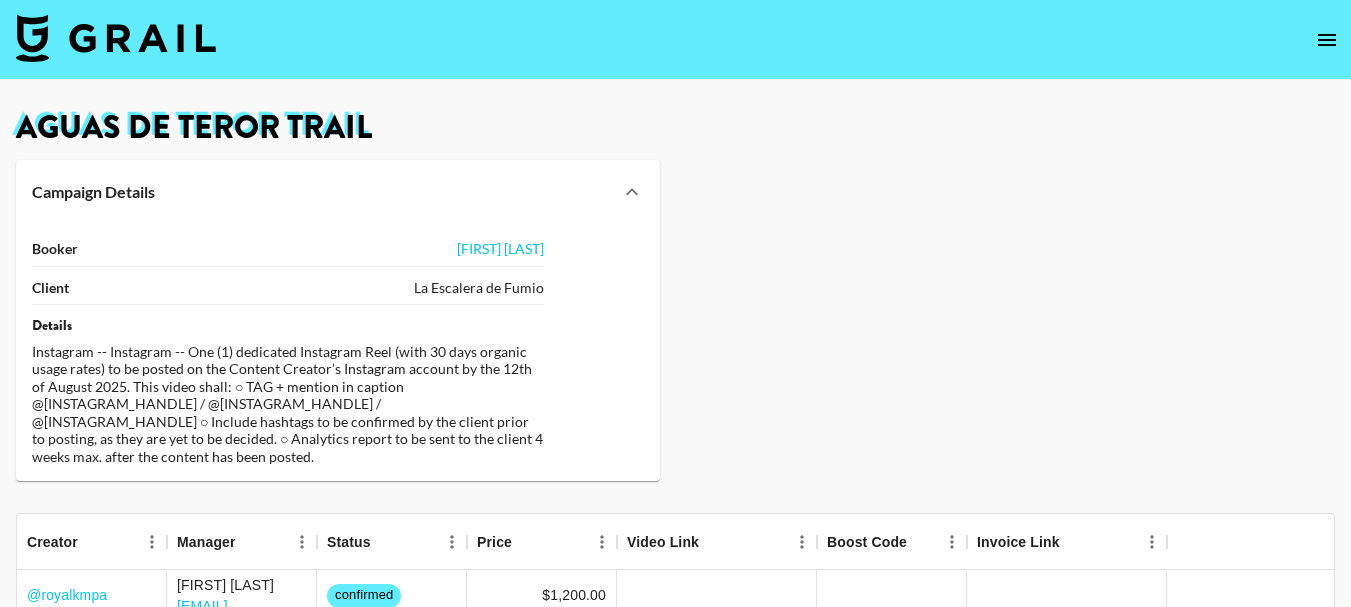 click on "Campaign Details" at bounding box center (326, 192) 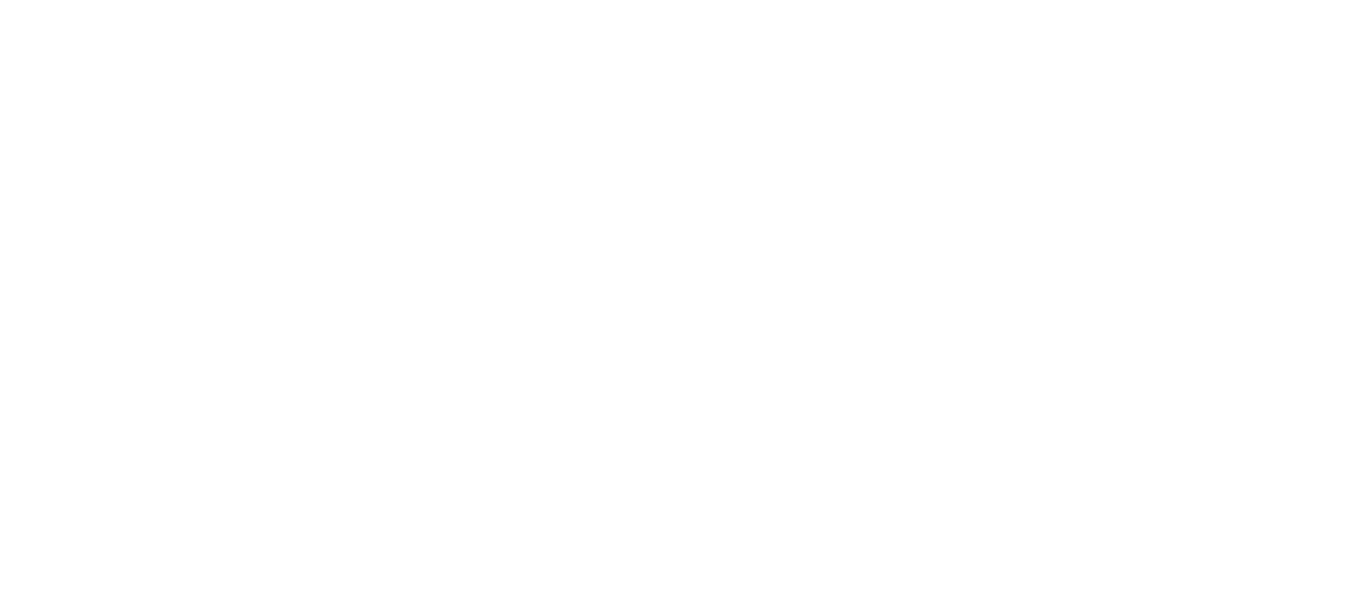 scroll, scrollTop: 0, scrollLeft: 0, axis: both 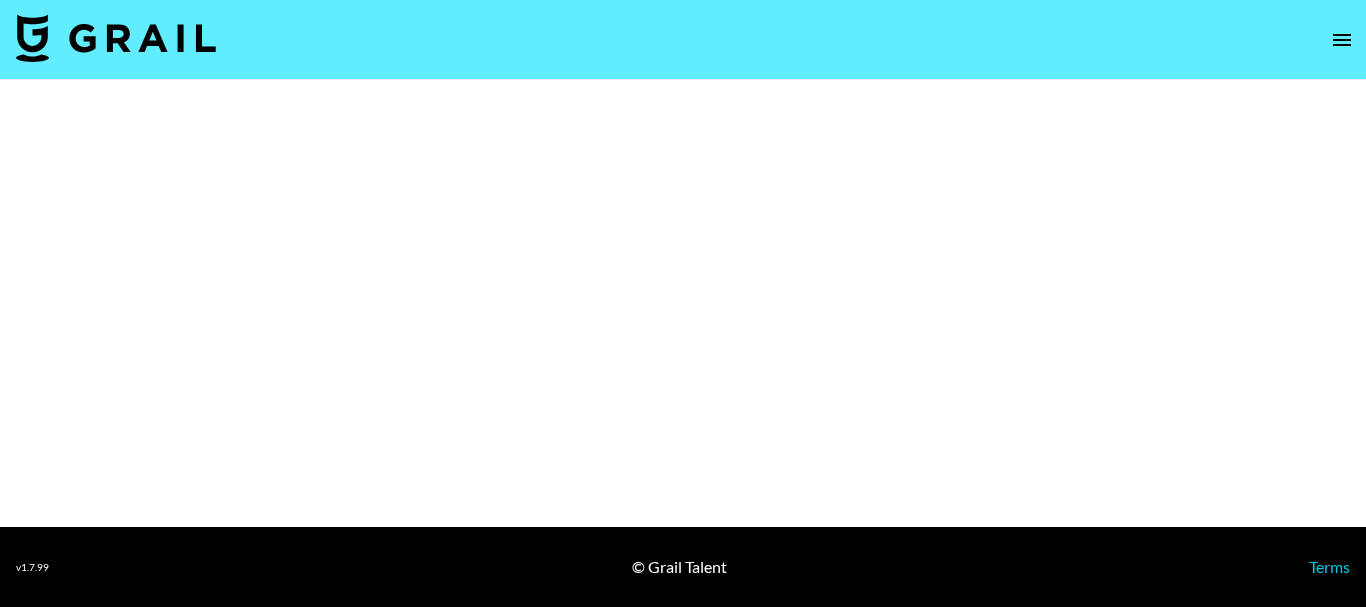 select on "Brand" 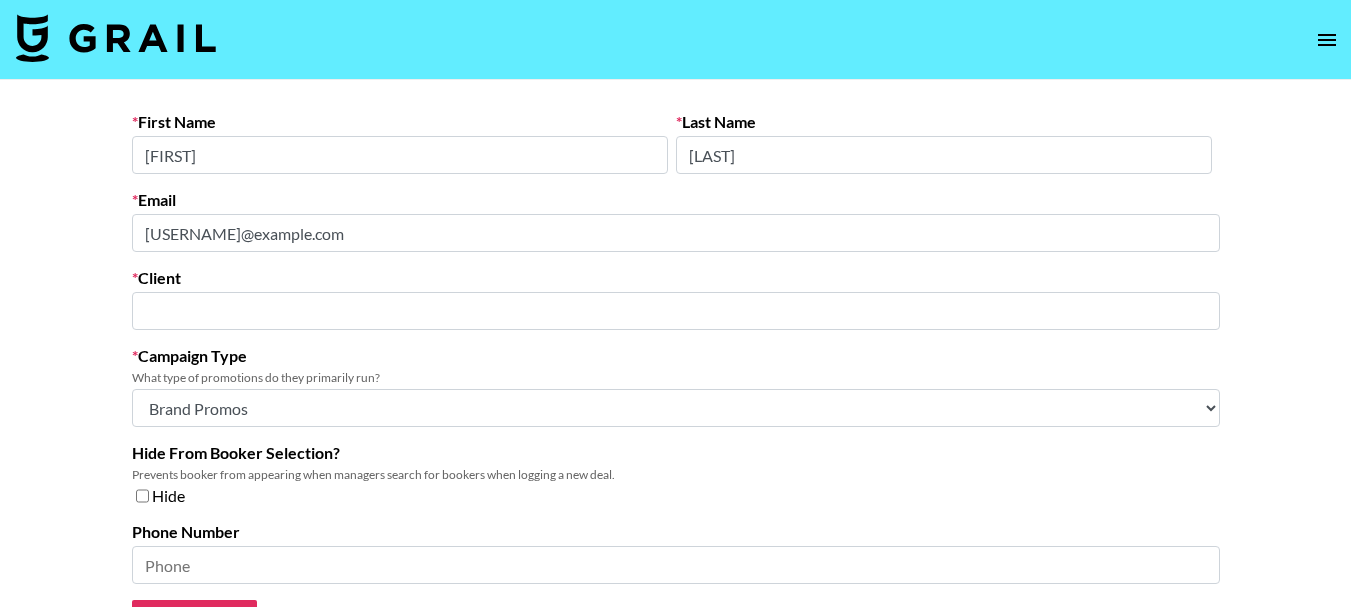 type on "Kairos Comunicación SL" 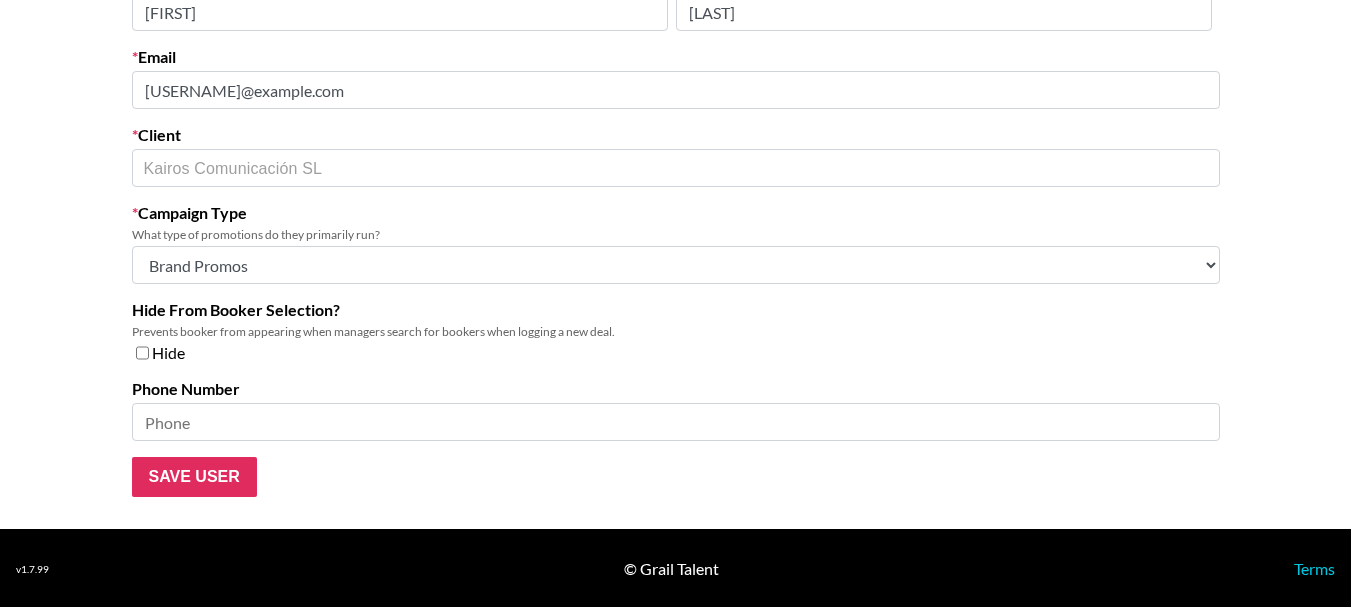 scroll, scrollTop: 145, scrollLeft: 0, axis: vertical 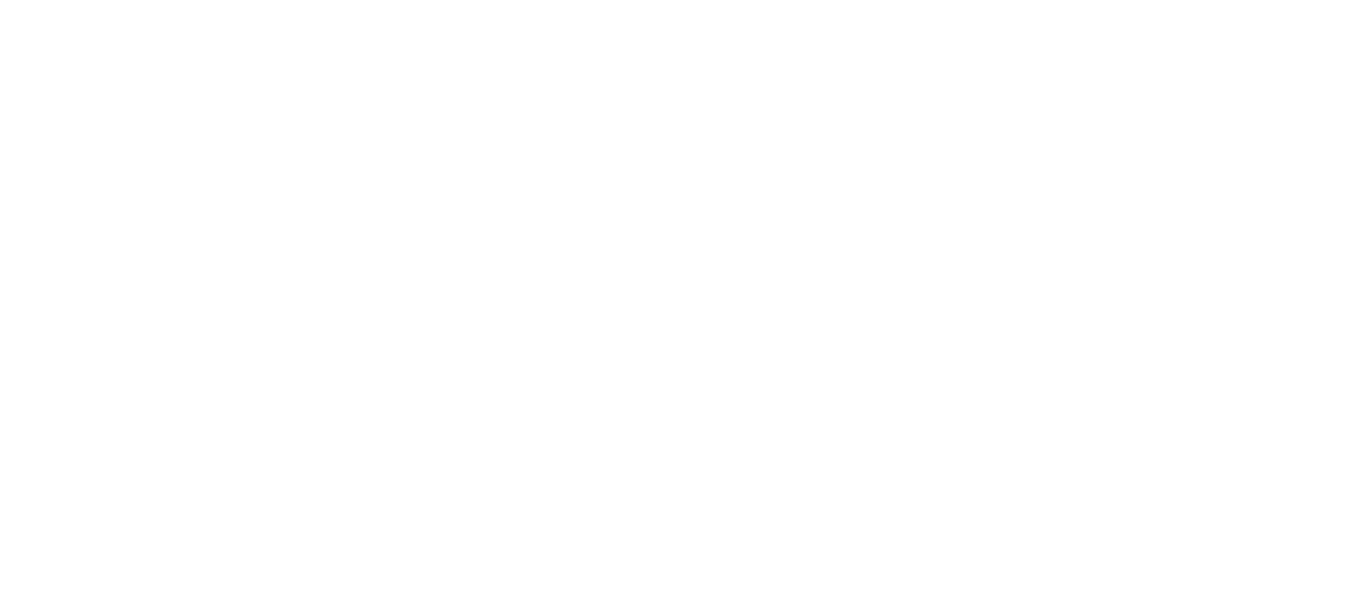 select on "GBP" 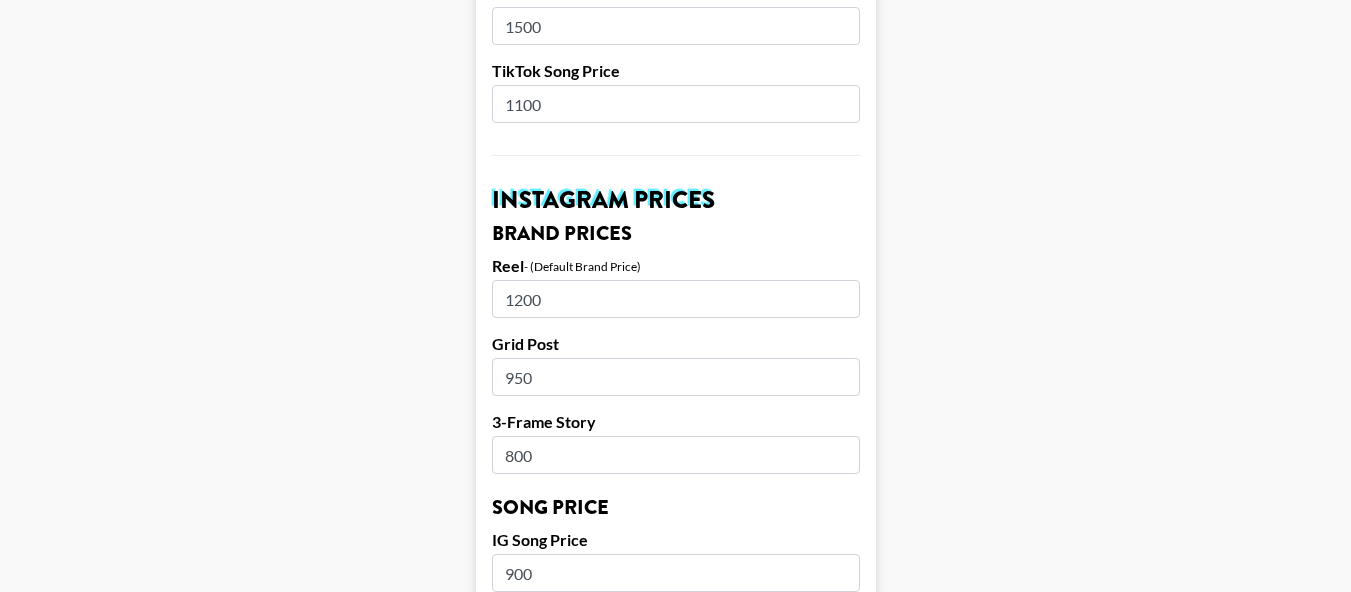 scroll, scrollTop: 900, scrollLeft: 0, axis: vertical 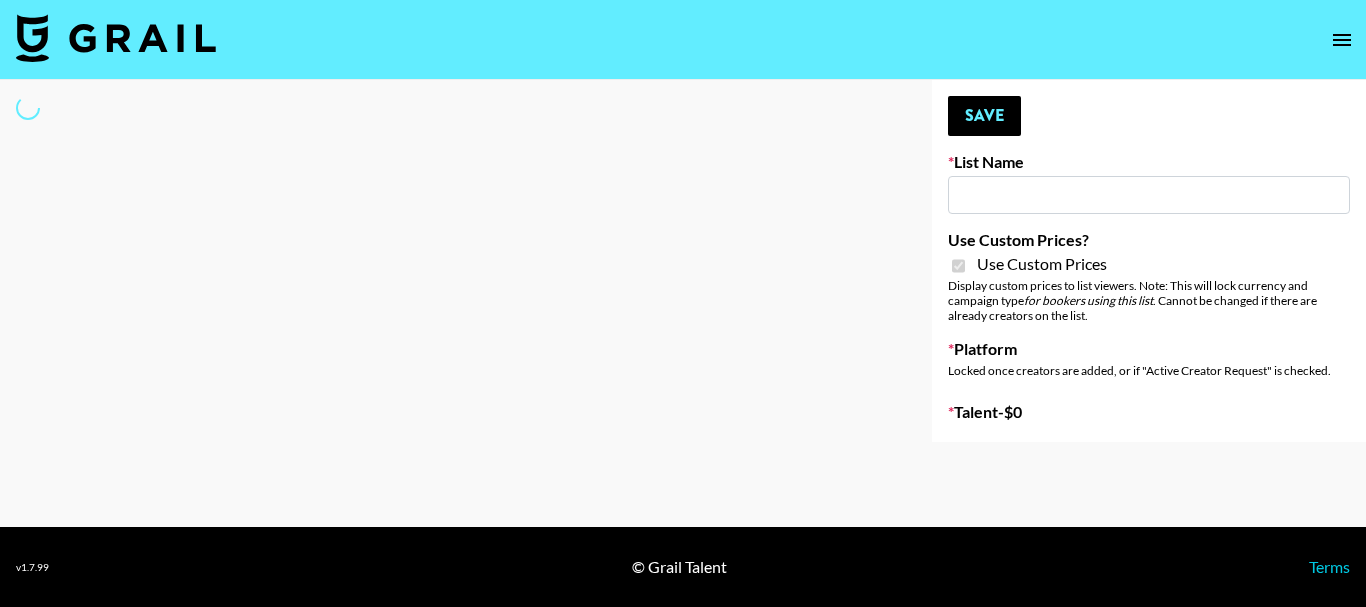 type on "SYFA" 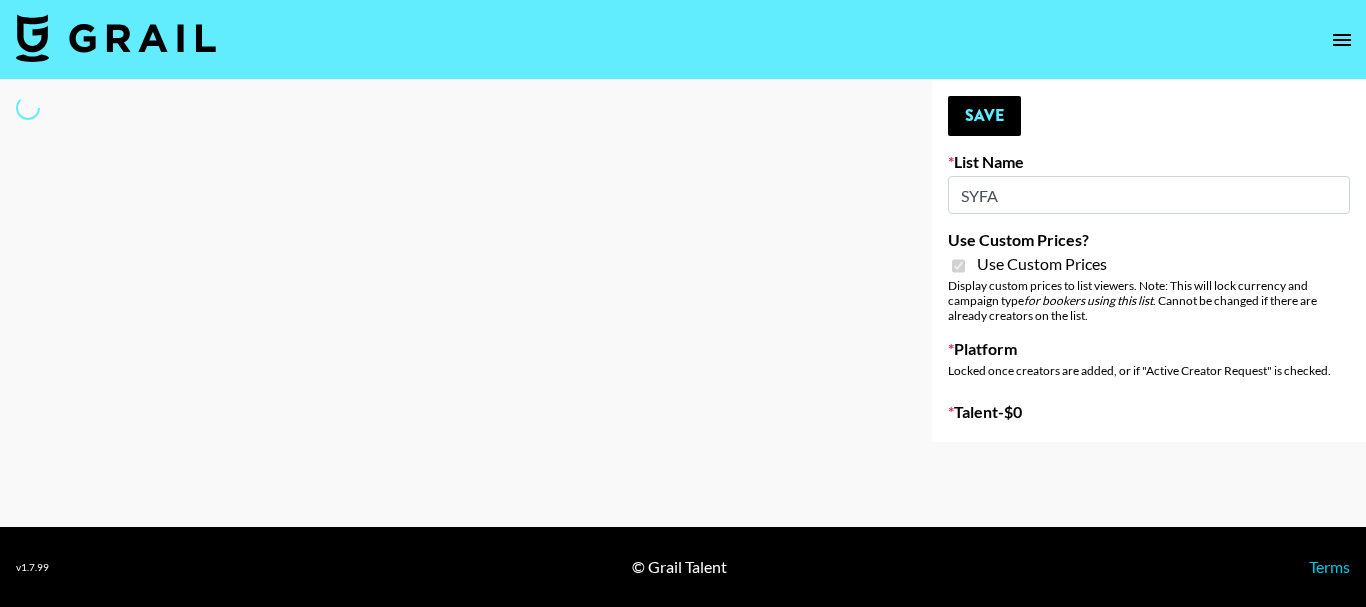 select on "Brand" 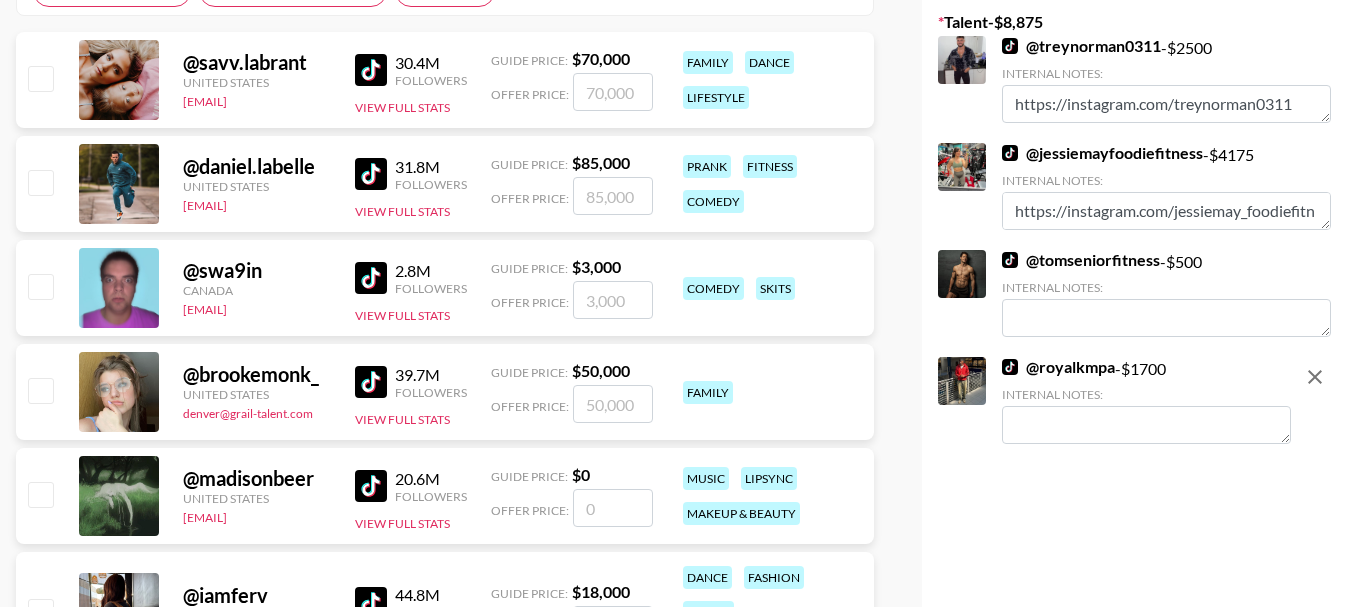 scroll, scrollTop: 300, scrollLeft: 0, axis: vertical 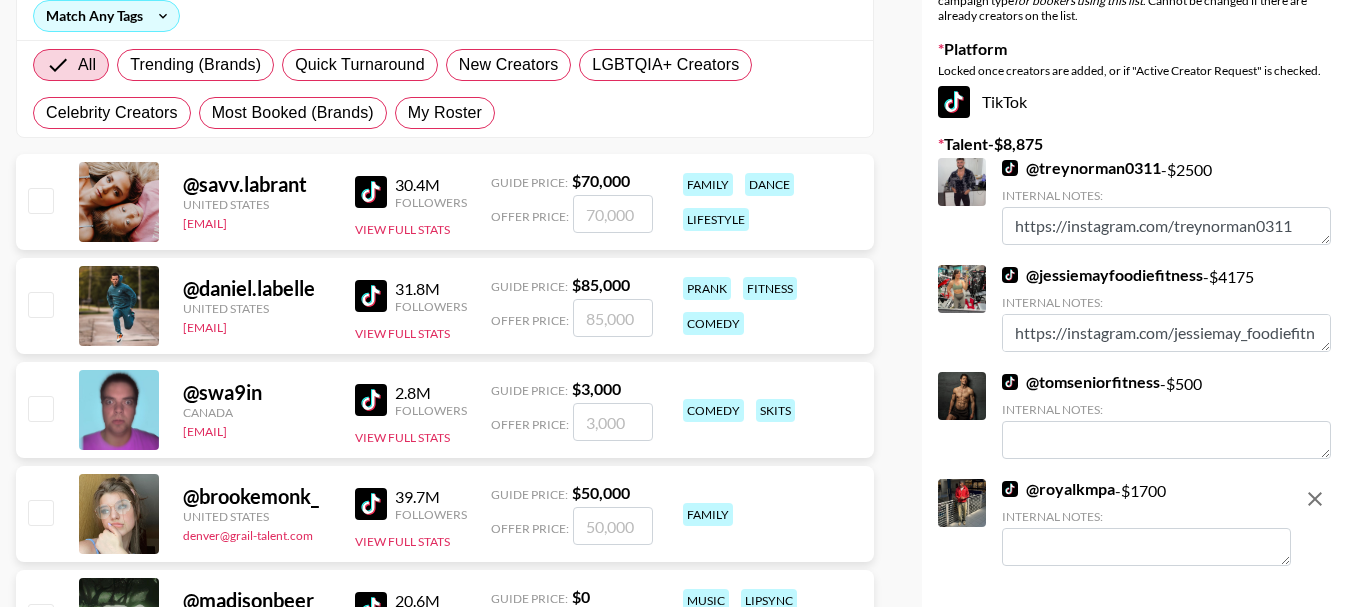 click on "https://instagram.com/treynorman0311" at bounding box center (1166, 226) 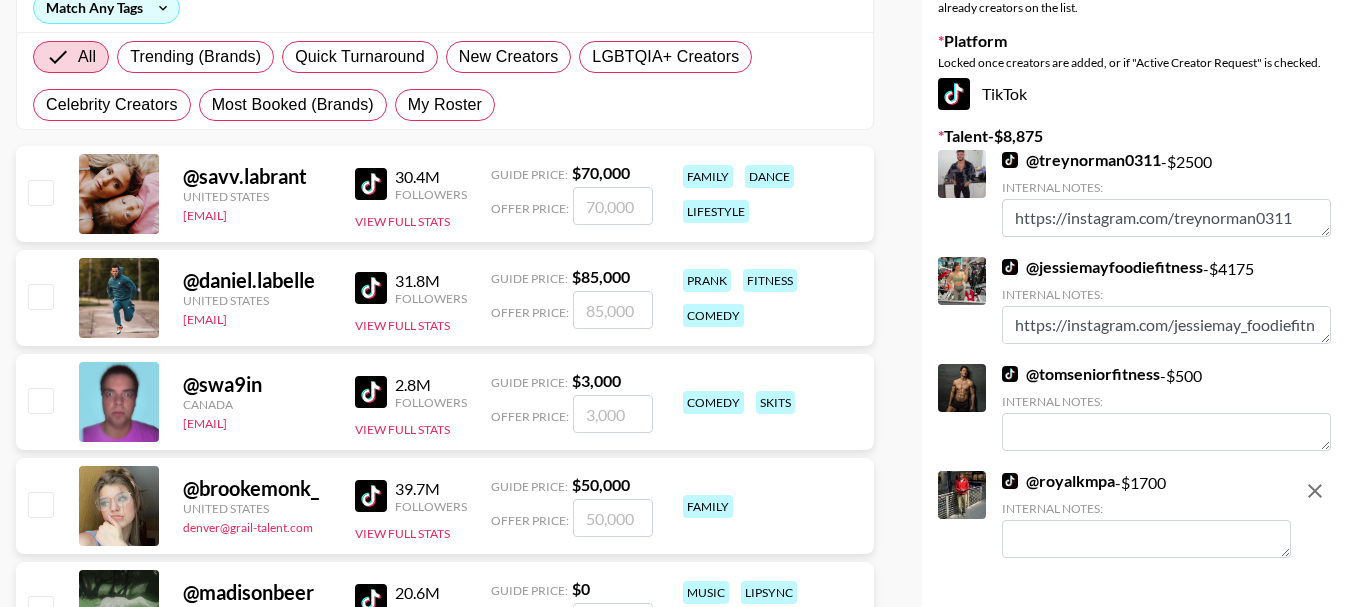 scroll, scrollTop: 300, scrollLeft: 0, axis: vertical 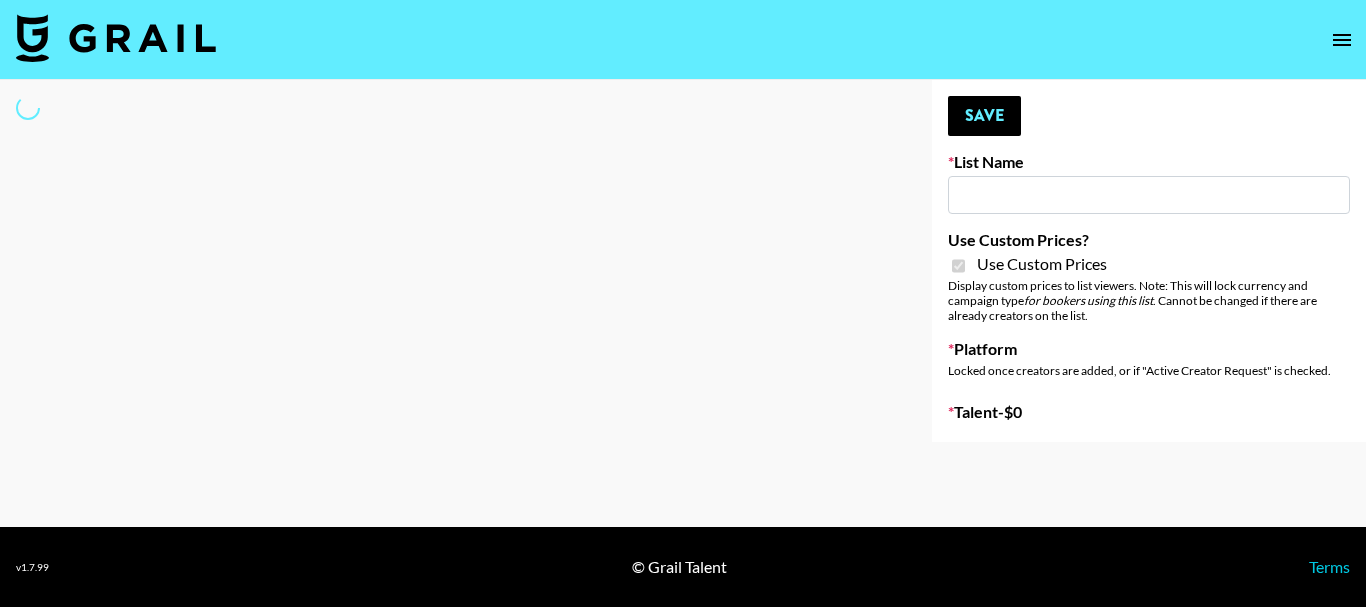 type on "SYFA" 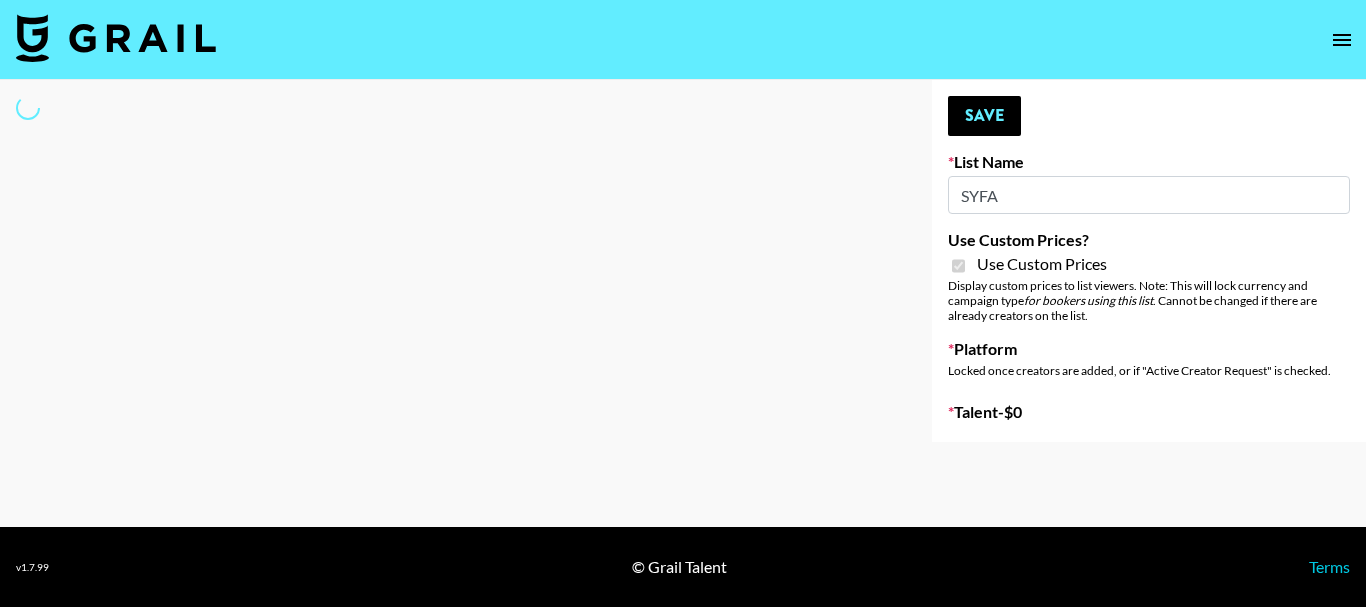 select on "Brand" 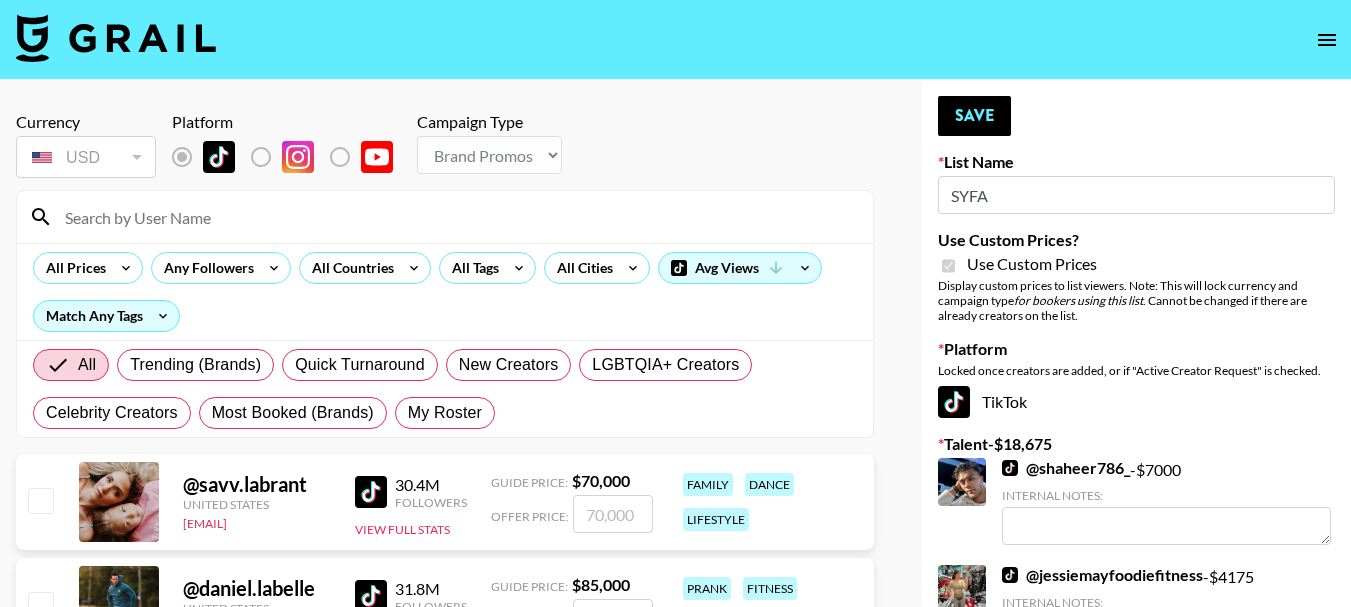scroll, scrollTop: 400, scrollLeft: 0, axis: vertical 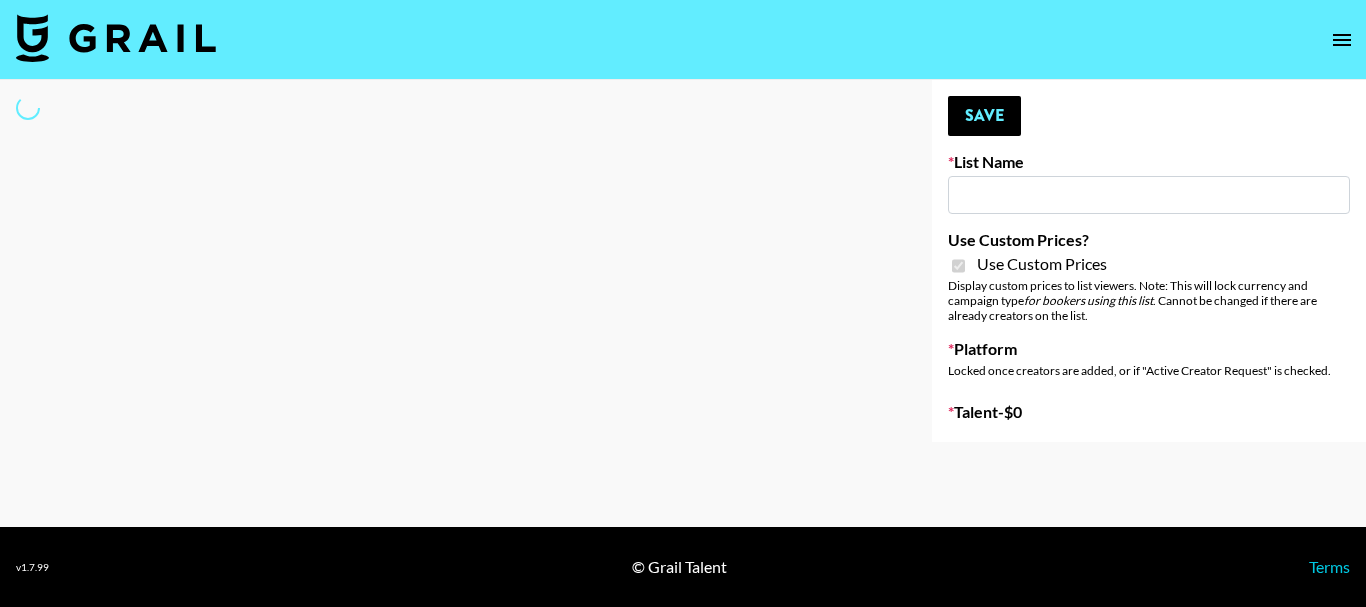 type on "Preply" 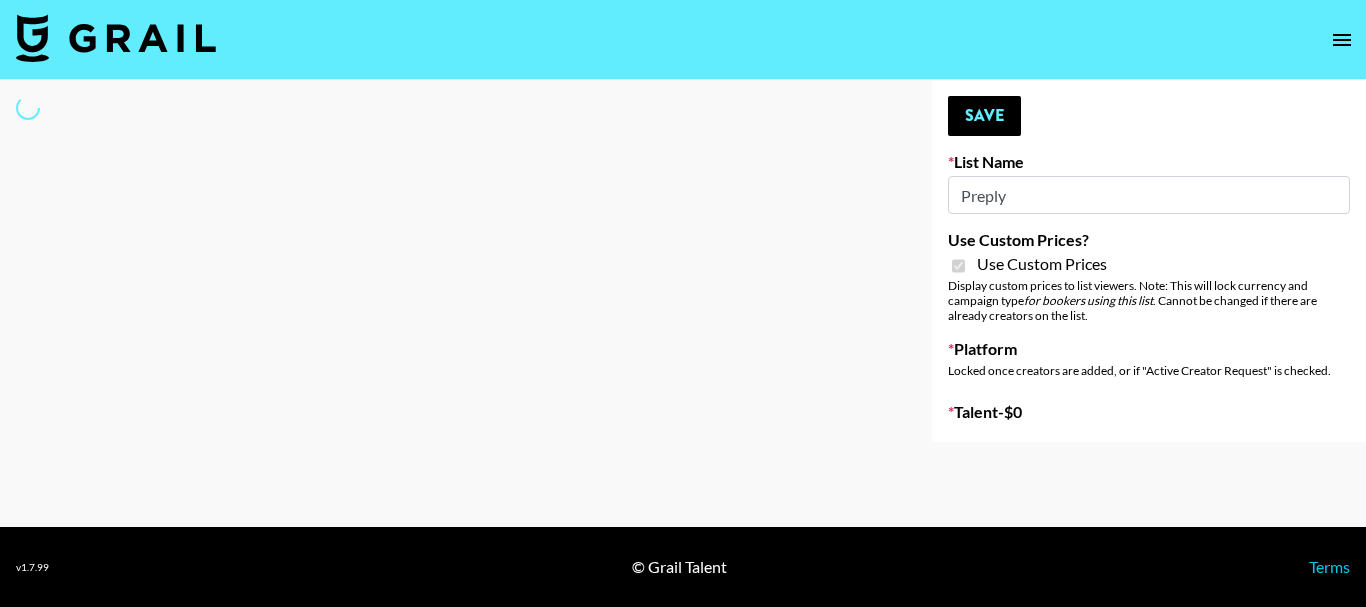 select on "Brand" 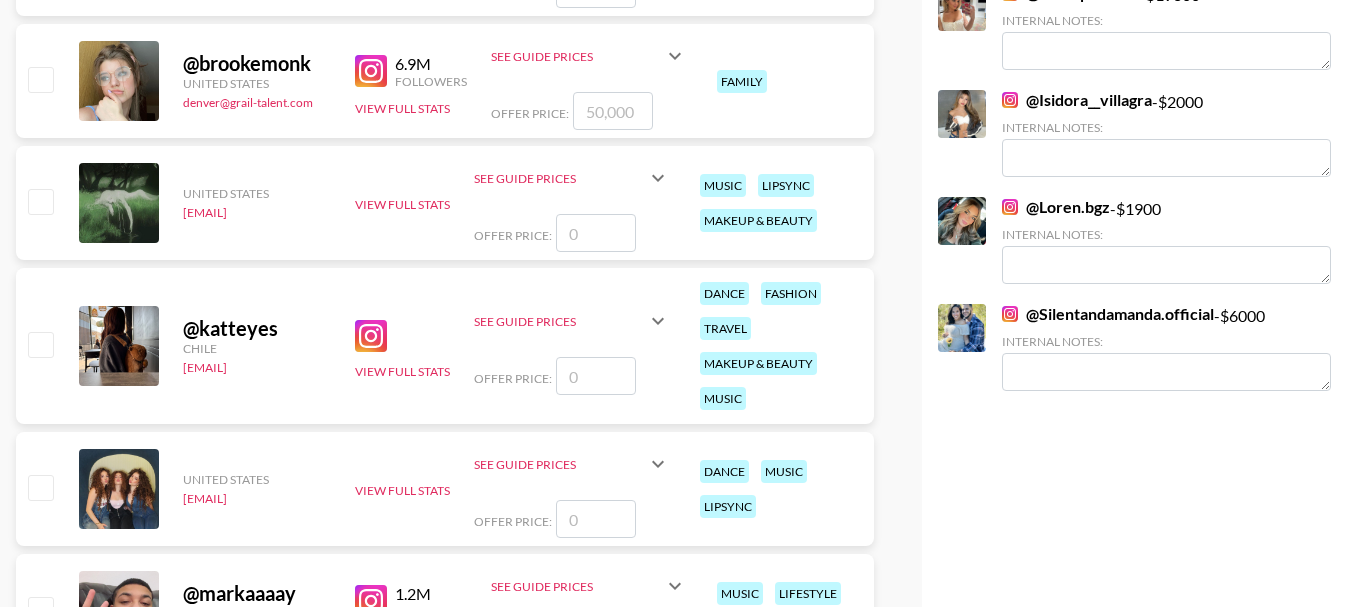 scroll, scrollTop: 800, scrollLeft: 0, axis: vertical 